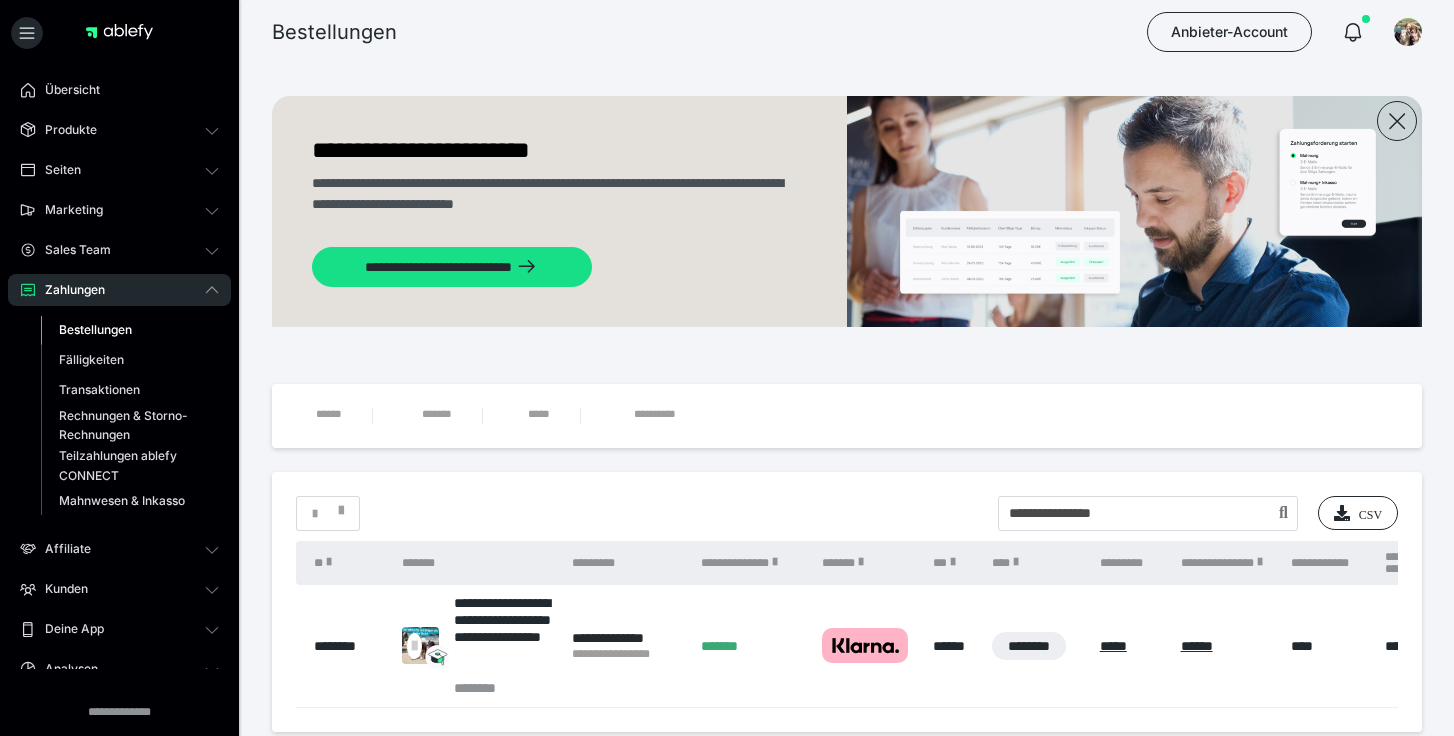 scroll, scrollTop: 86, scrollLeft: 0, axis: vertical 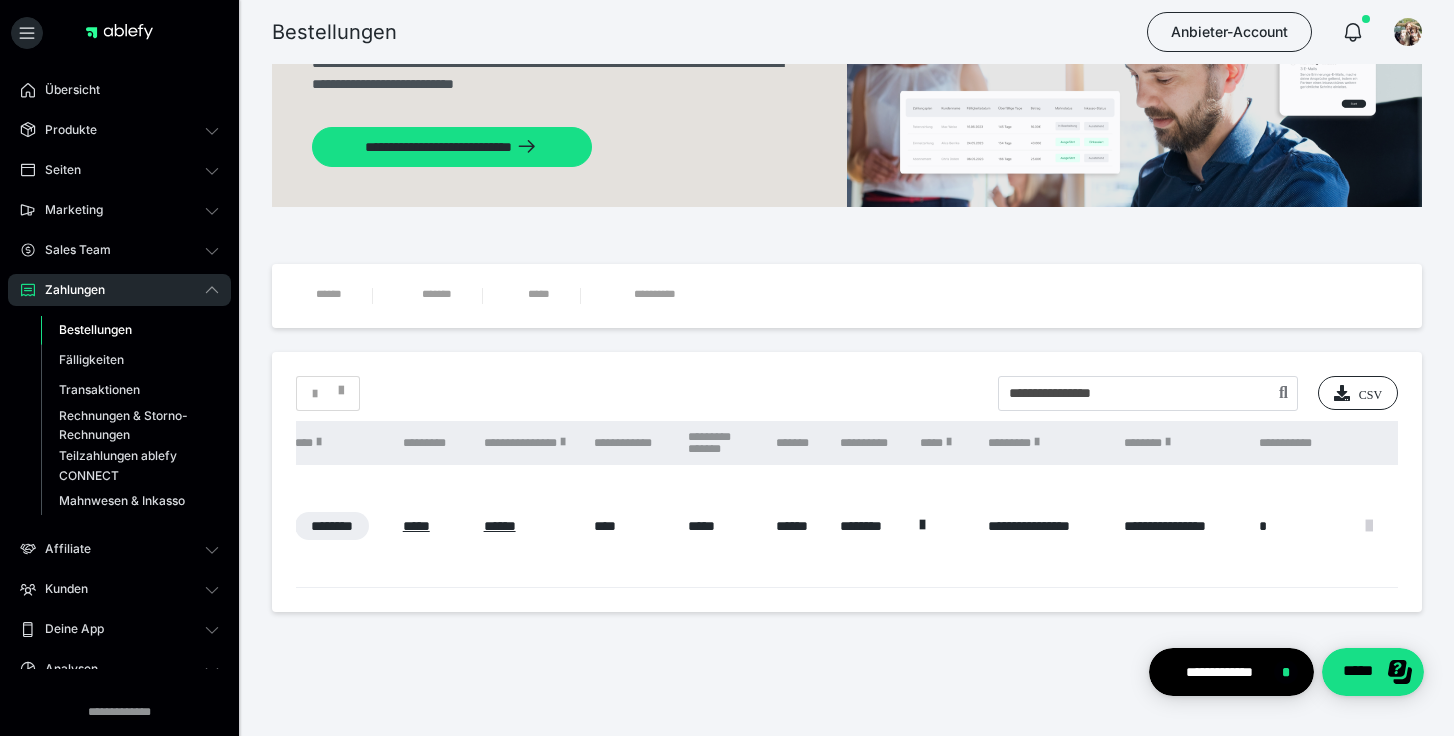 click at bounding box center [1369, 526] 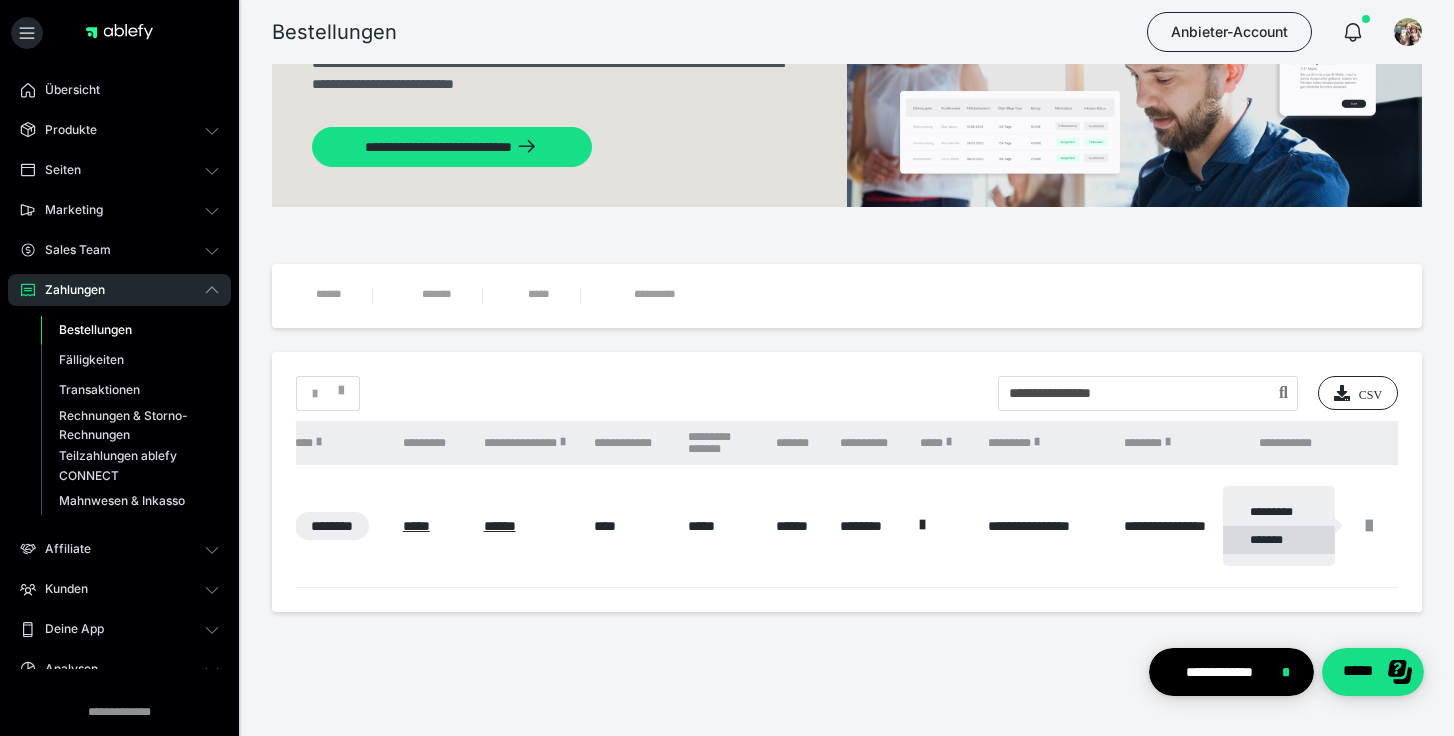 click on "*******" at bounding box center [1279, 540] 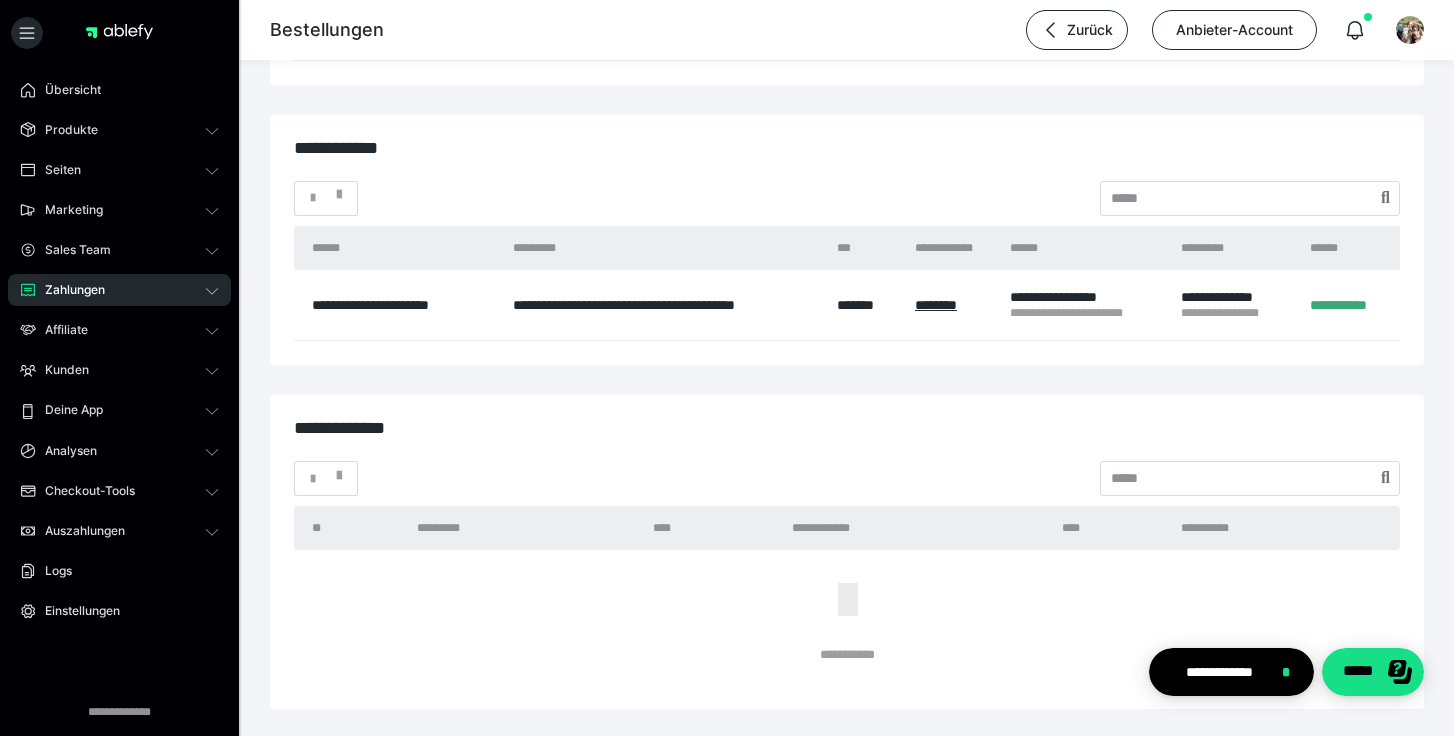 scroll, scrollTop: 3111, scrollLeft: 0, axis: vertical 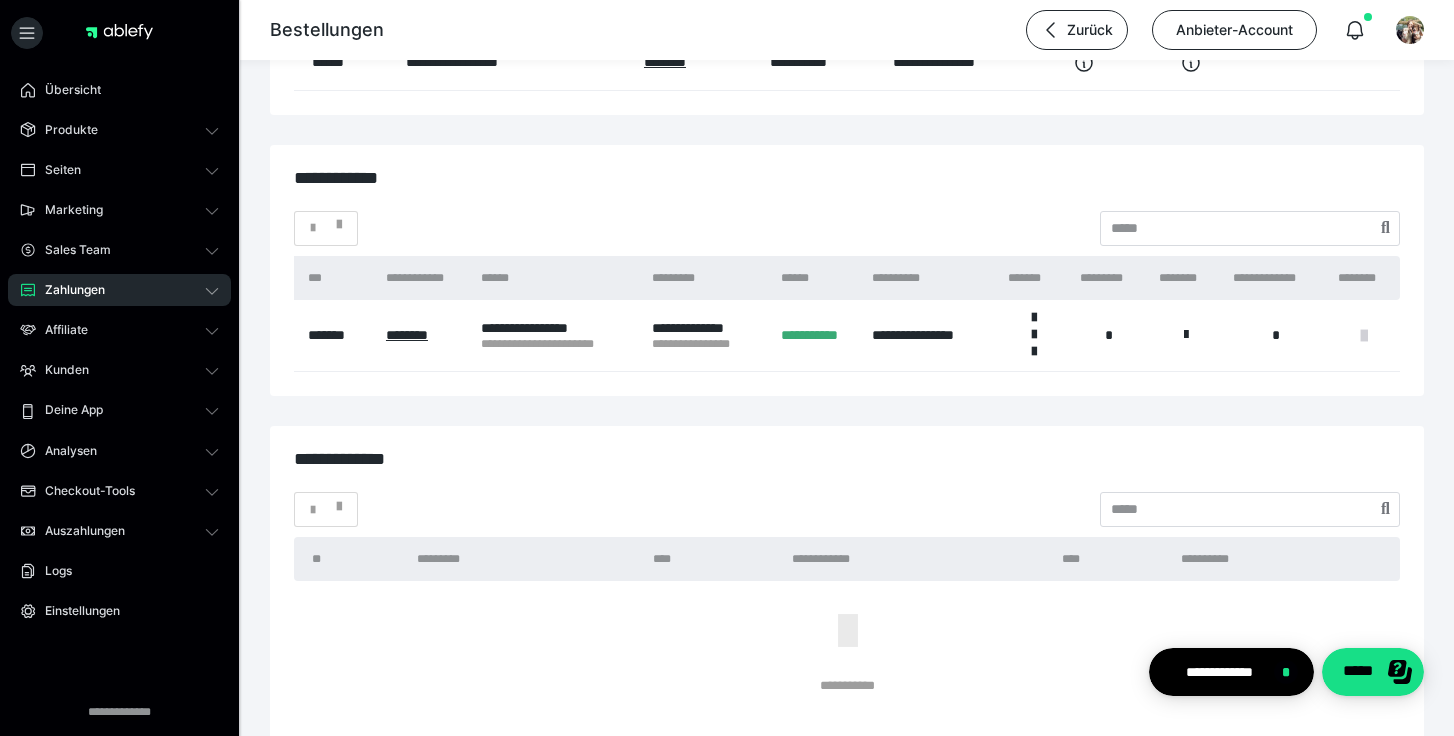 click at bounding box center (1364, 336) 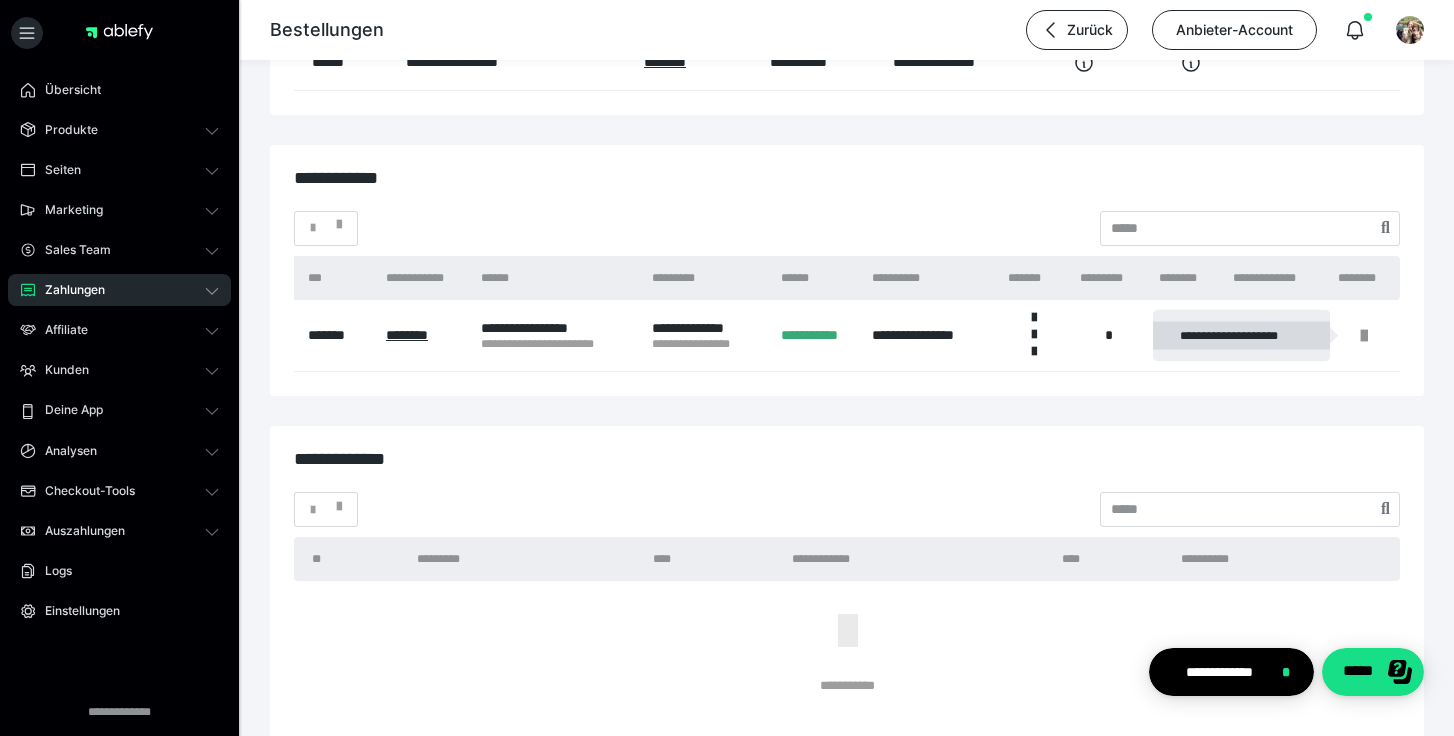 click on "**********" at bounding box center (1241, 336) 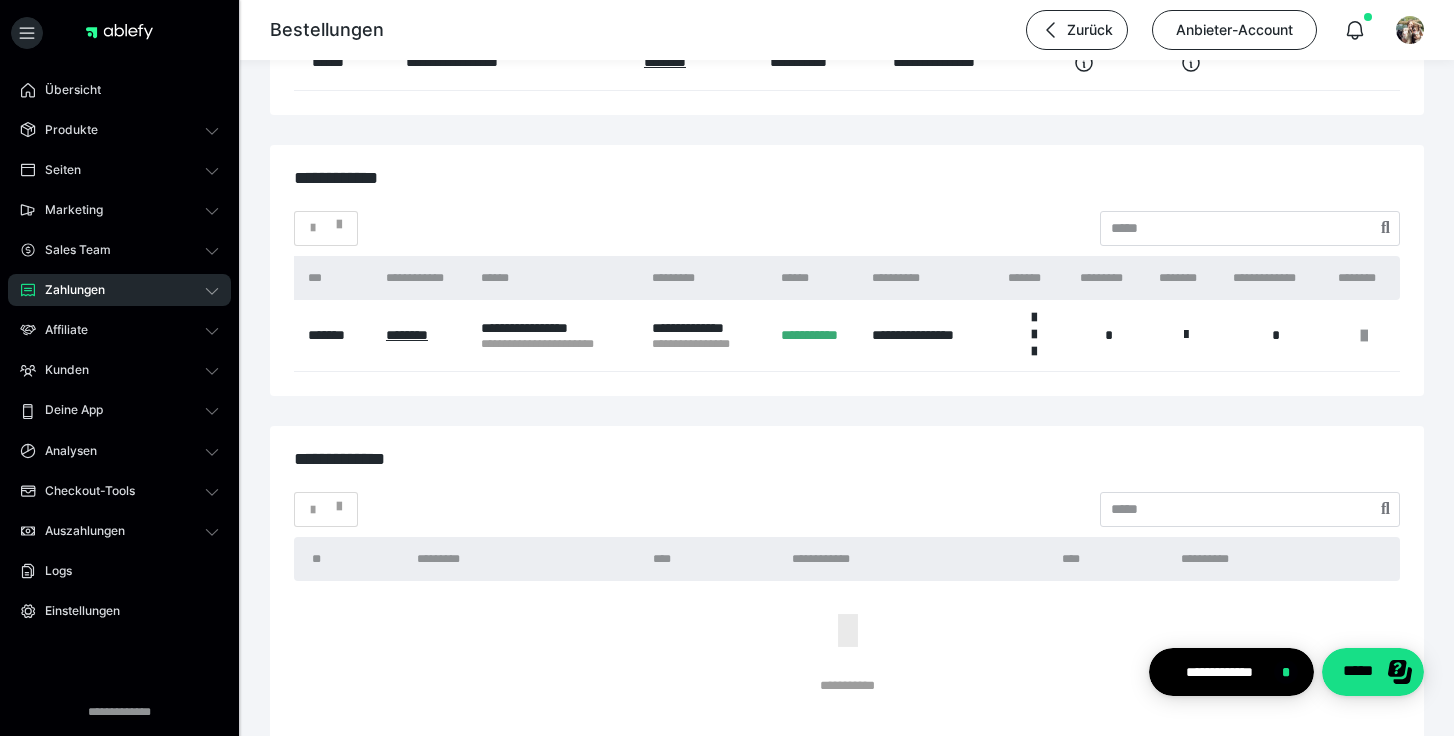 click on "Zahlungen" at bounding box center [68, 290] 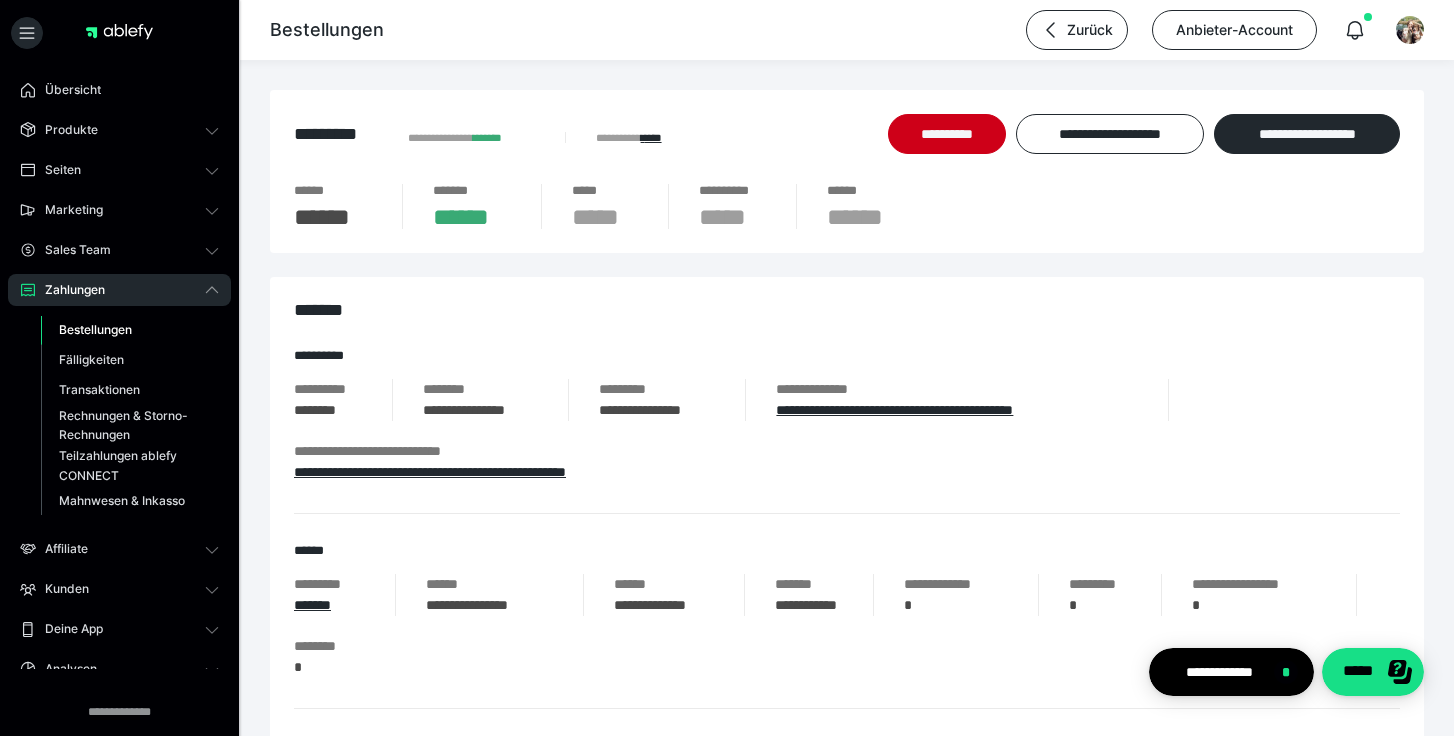 scroll, scrollTop: 3111, scrollLeft: 0, axis: vertical 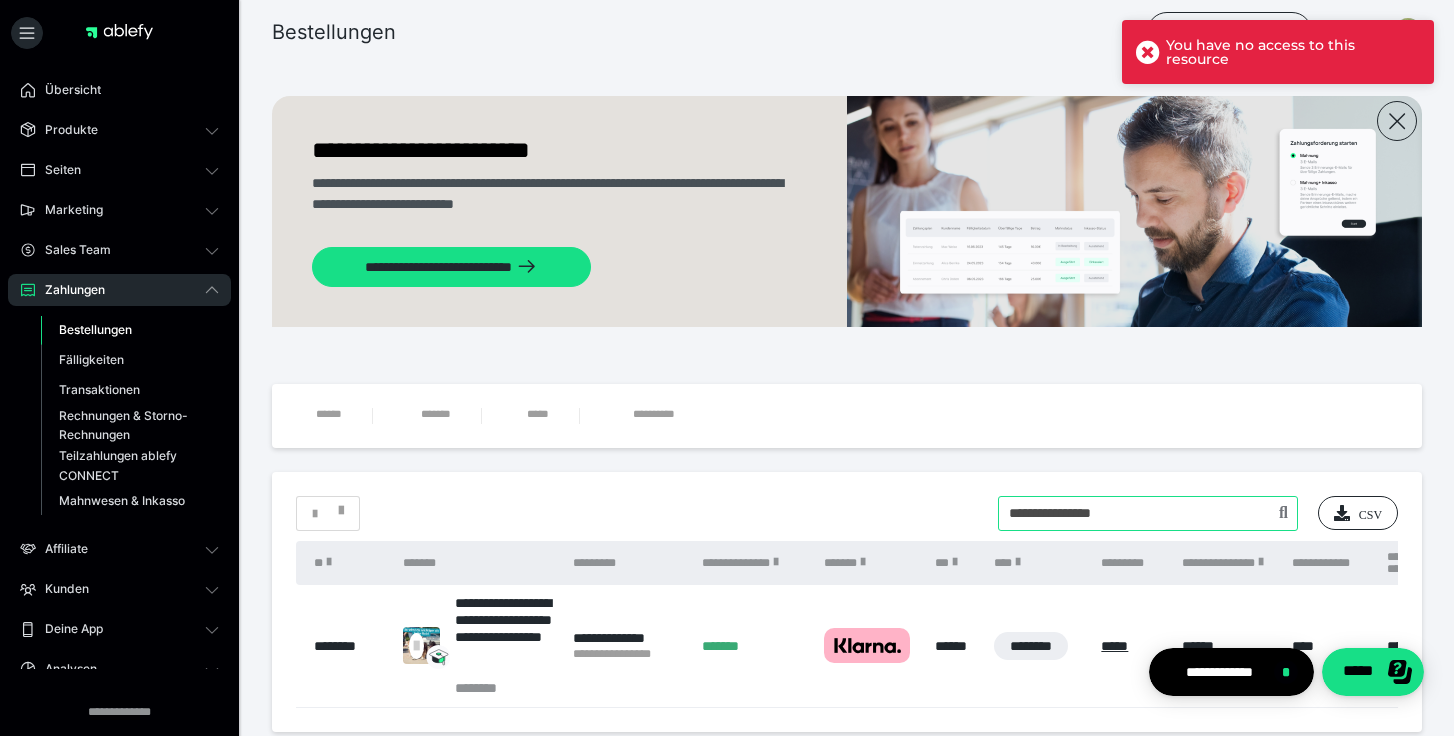 drag, startPoint x: 1169, startPoint y: 519, endPoint x: 880, endPoint y: 511, distance: 289.11072 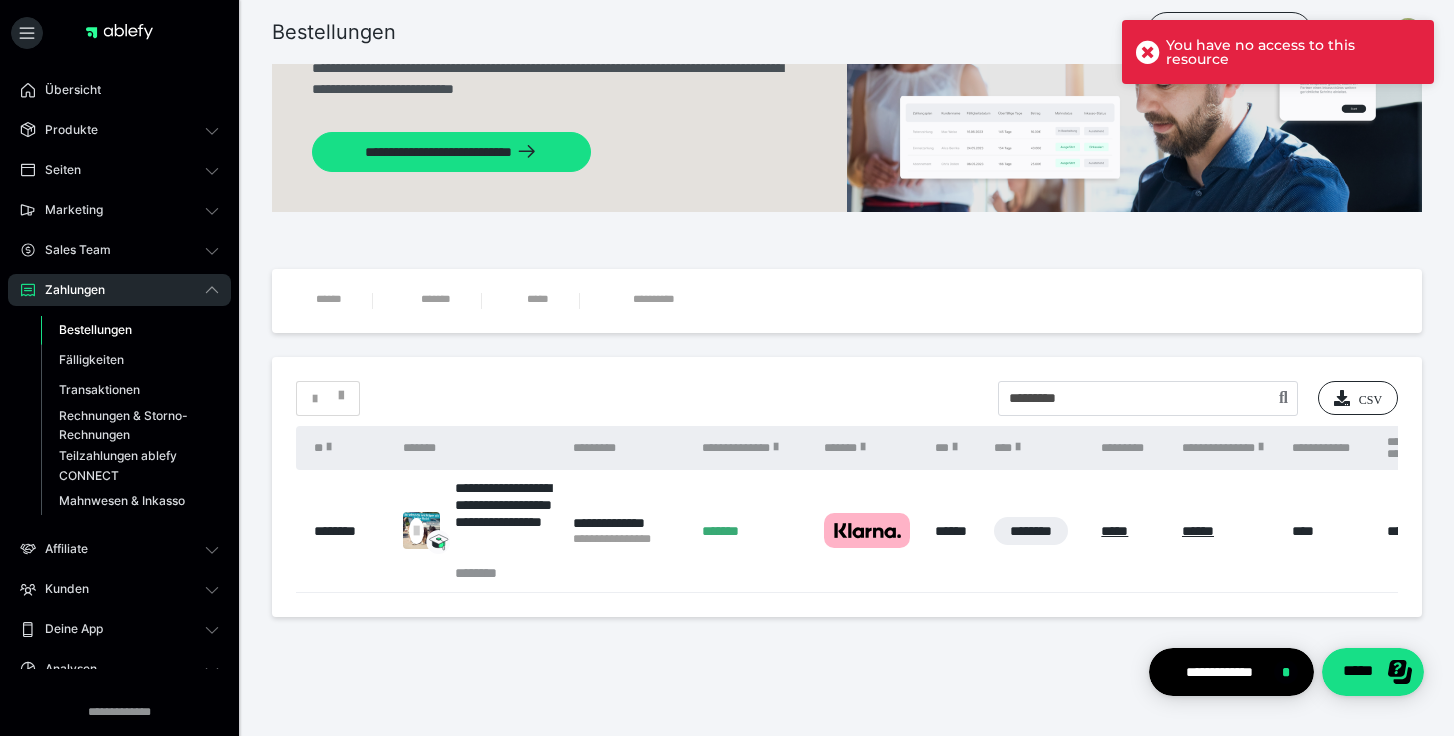 scroll, scrollTop: 120, scrollLeft: 0, axis: vertical 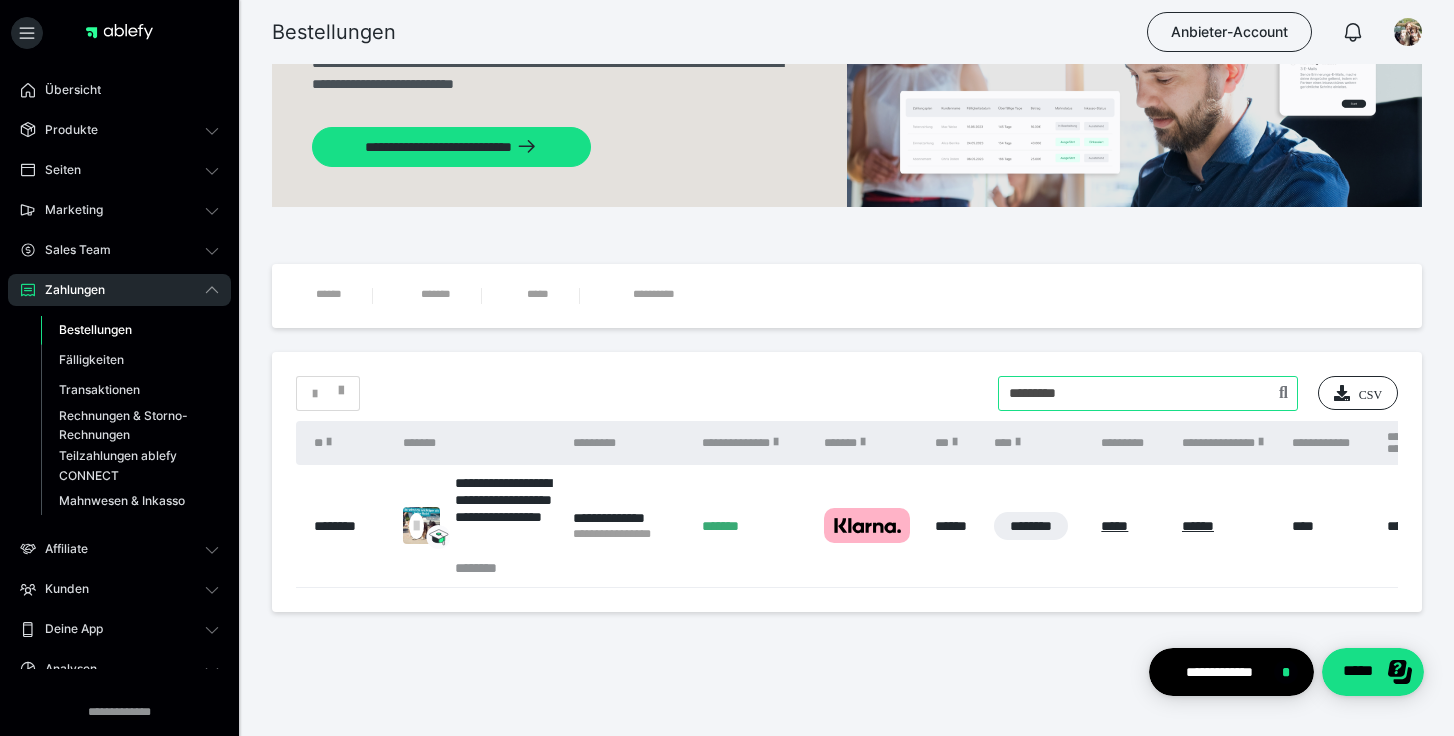 drag, startPoint x: 1084, startPoint y: 398, endPoint x: 956, endPoint y: 379, distance: 129.40247 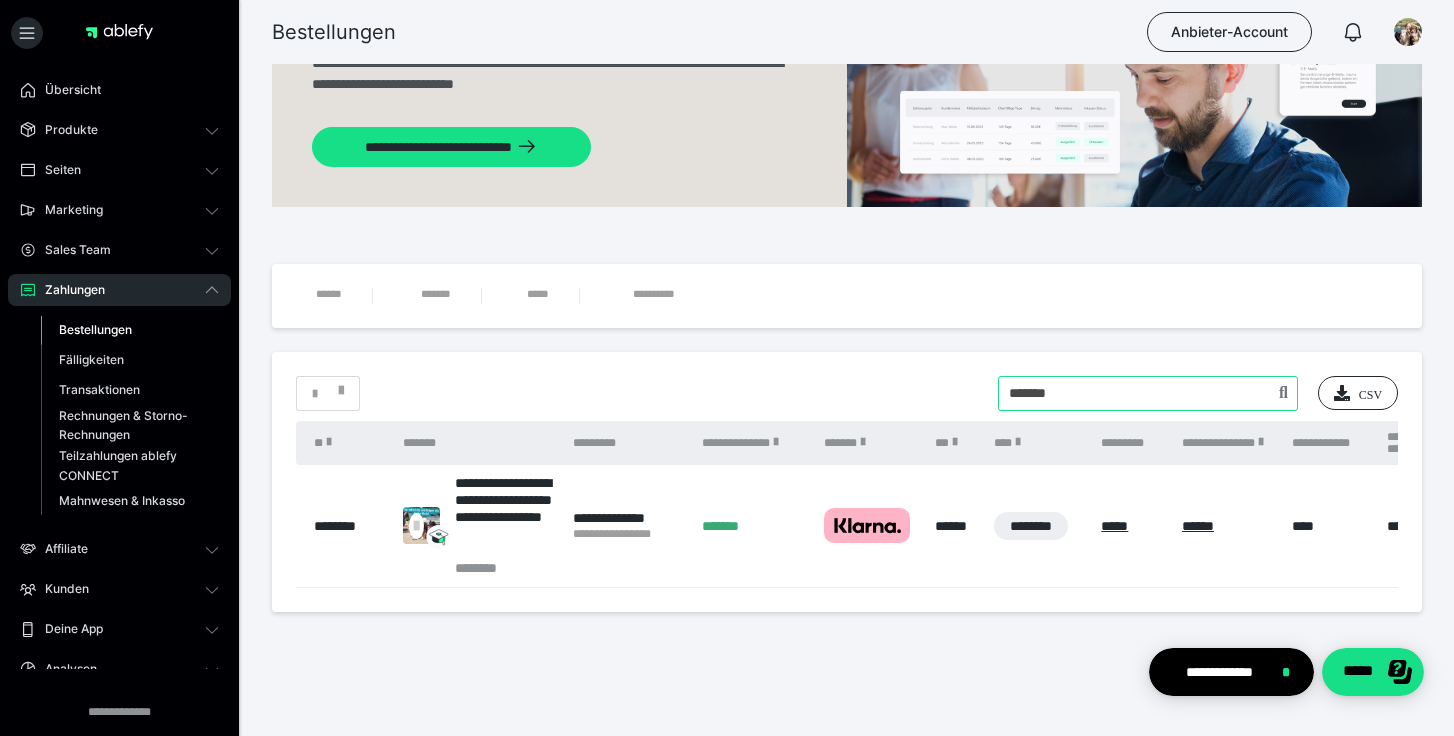 type on "*******" 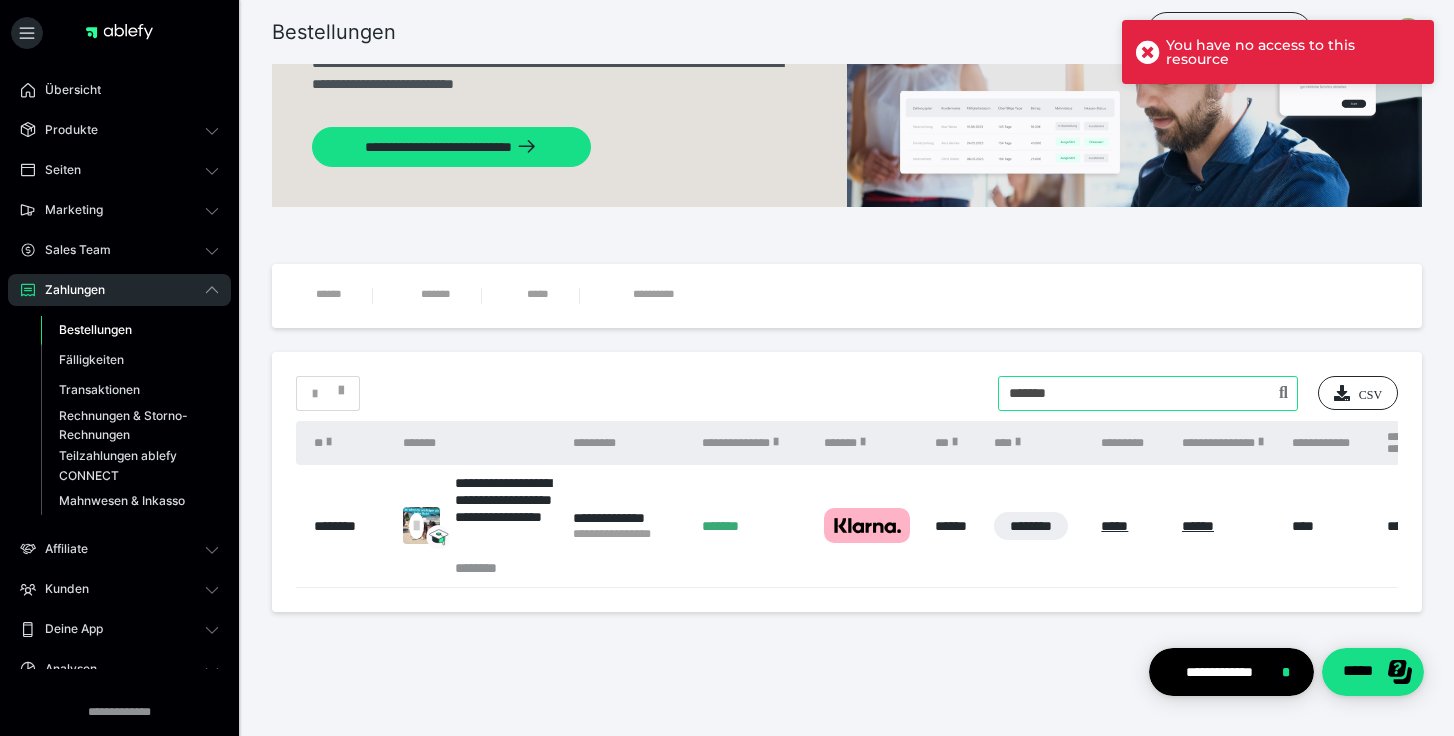 drag, startPoint x: 1111, startPoint y: 405, endPoint x: 927, endPoint y: 404, distance: 184.00272 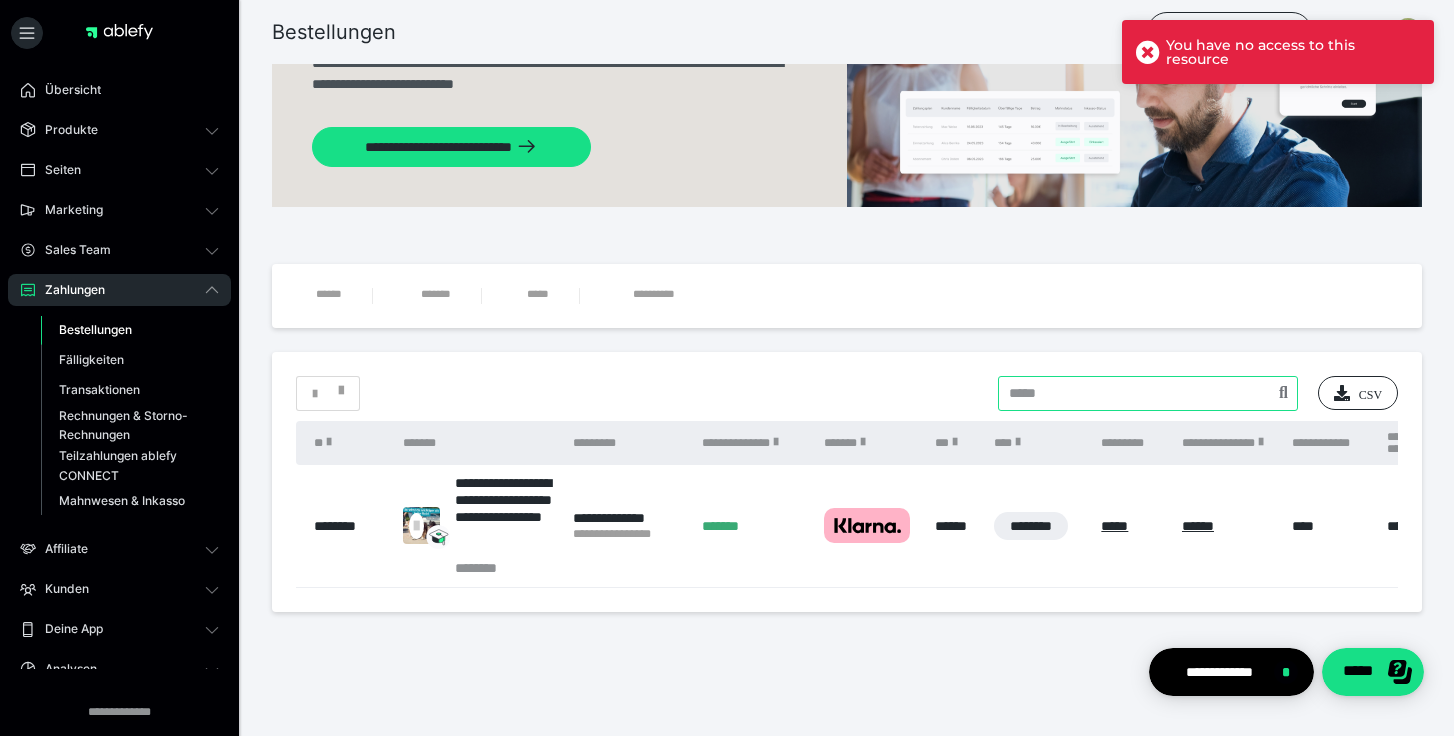 type 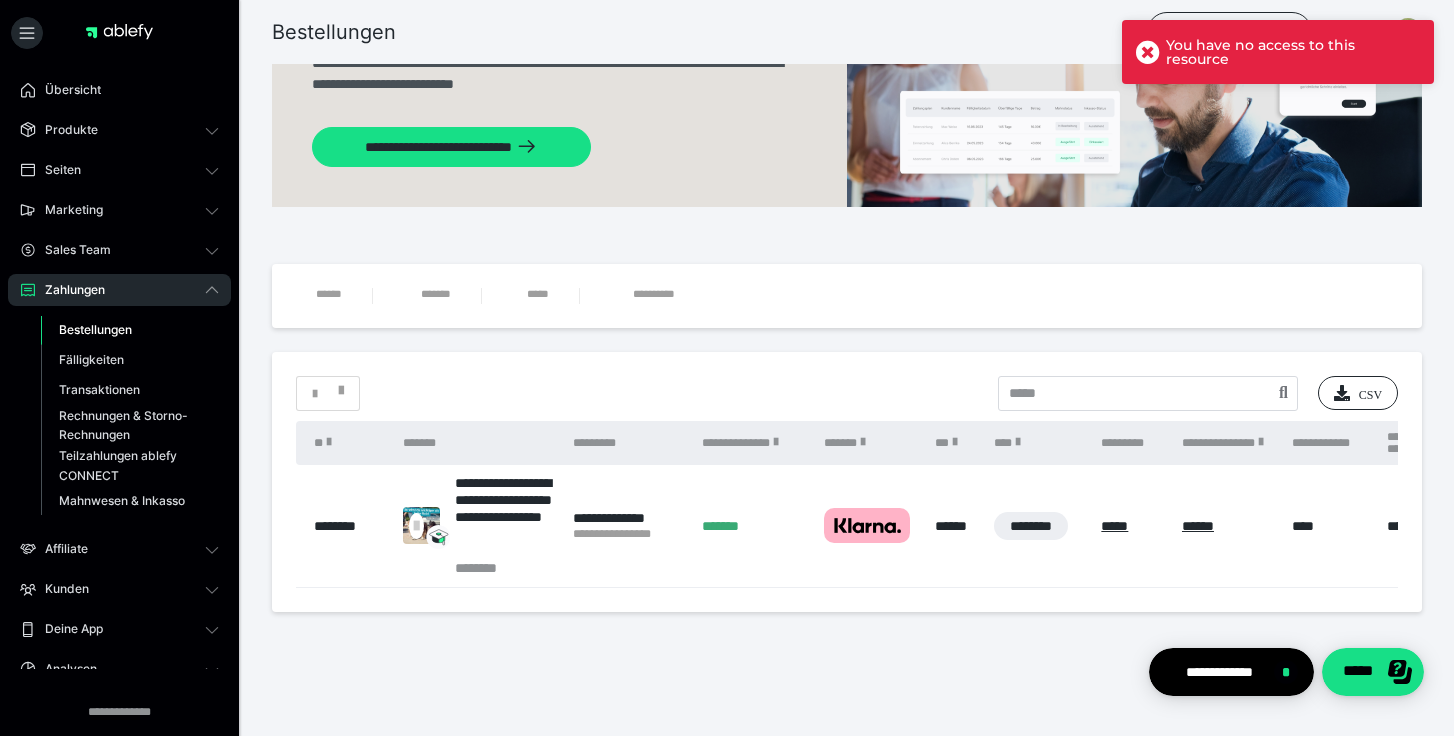 click on "Bestellungen" at bounding box center [95, 329] 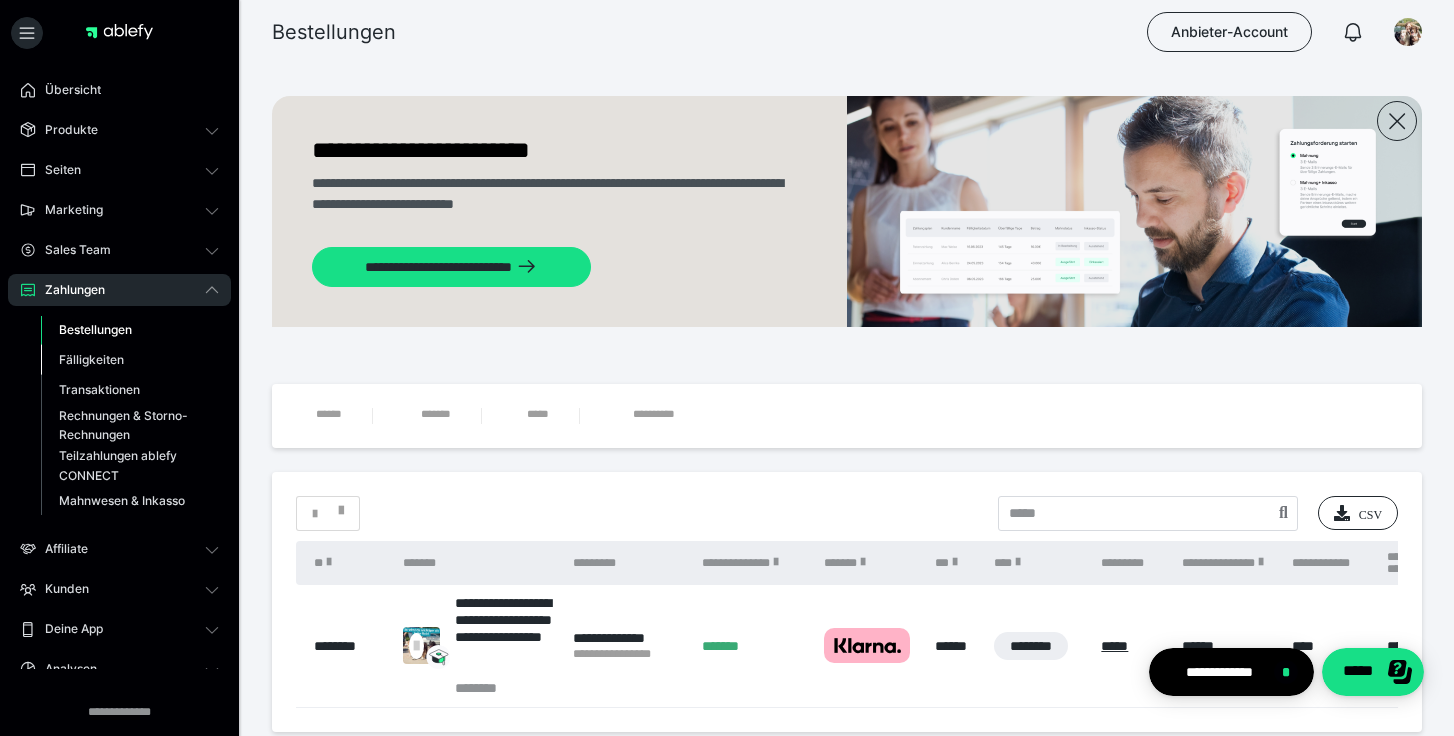click on "Fälligkeiten" at bounding box center (91, 359) 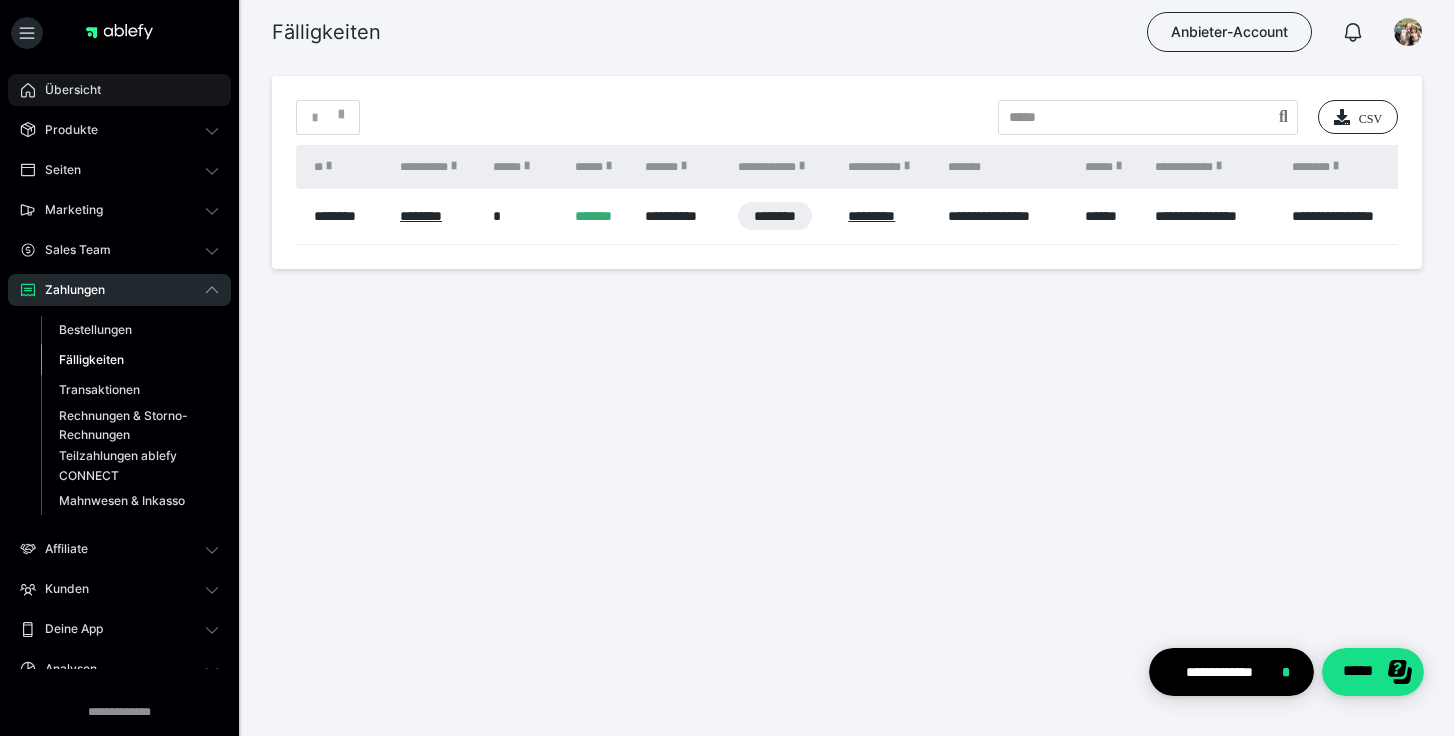 click on "Übersicht" at bounding box center (66, 90) 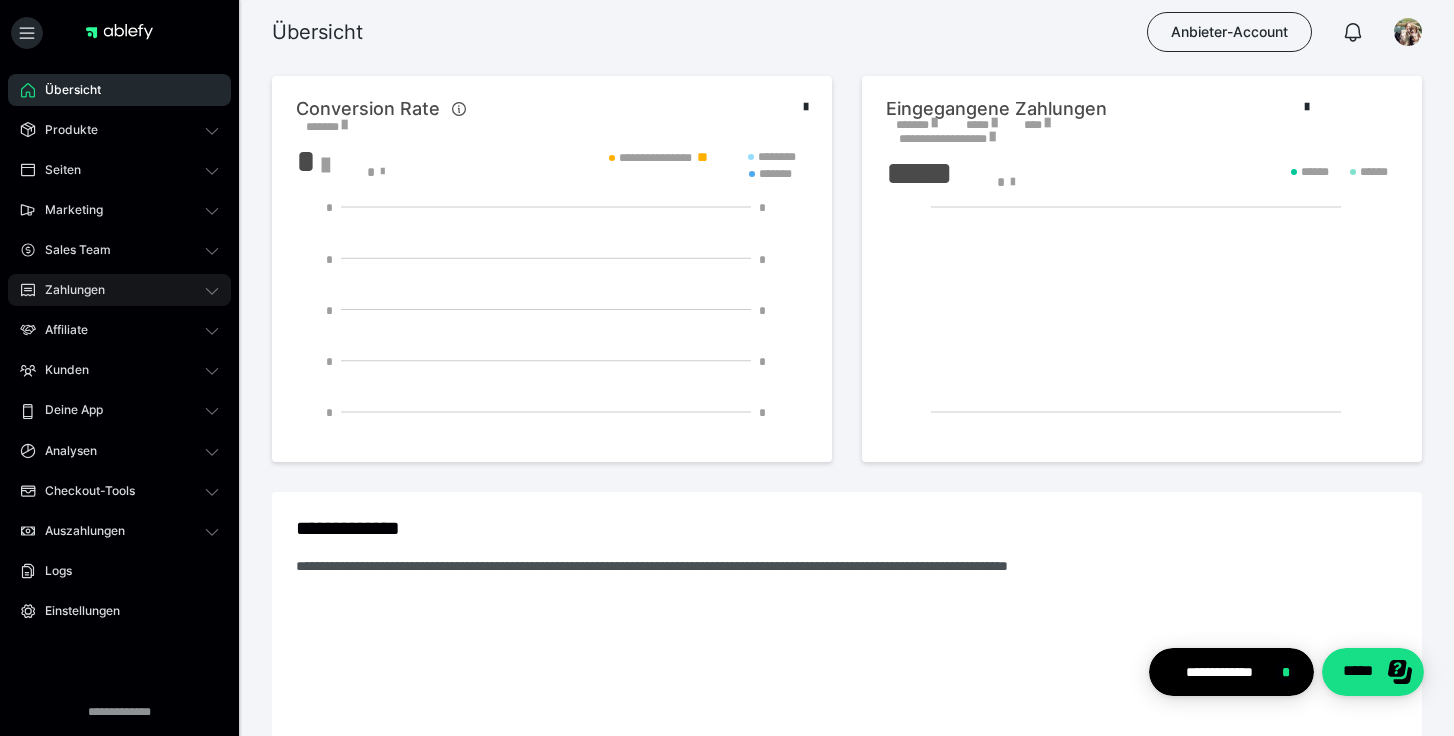 click on "Zahlungen" at bounding box center (119, 290) 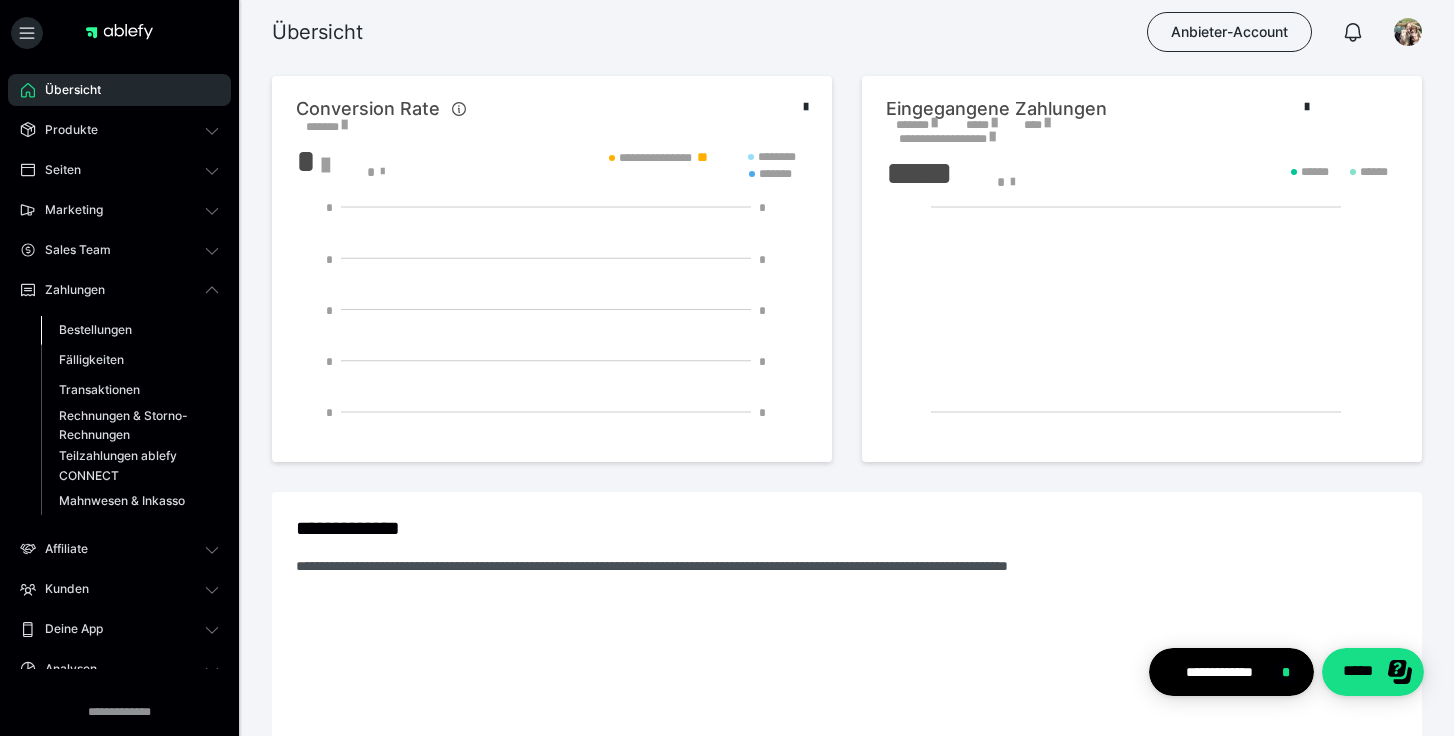 click on "Bestellungen" at bounding box center (95, 329) 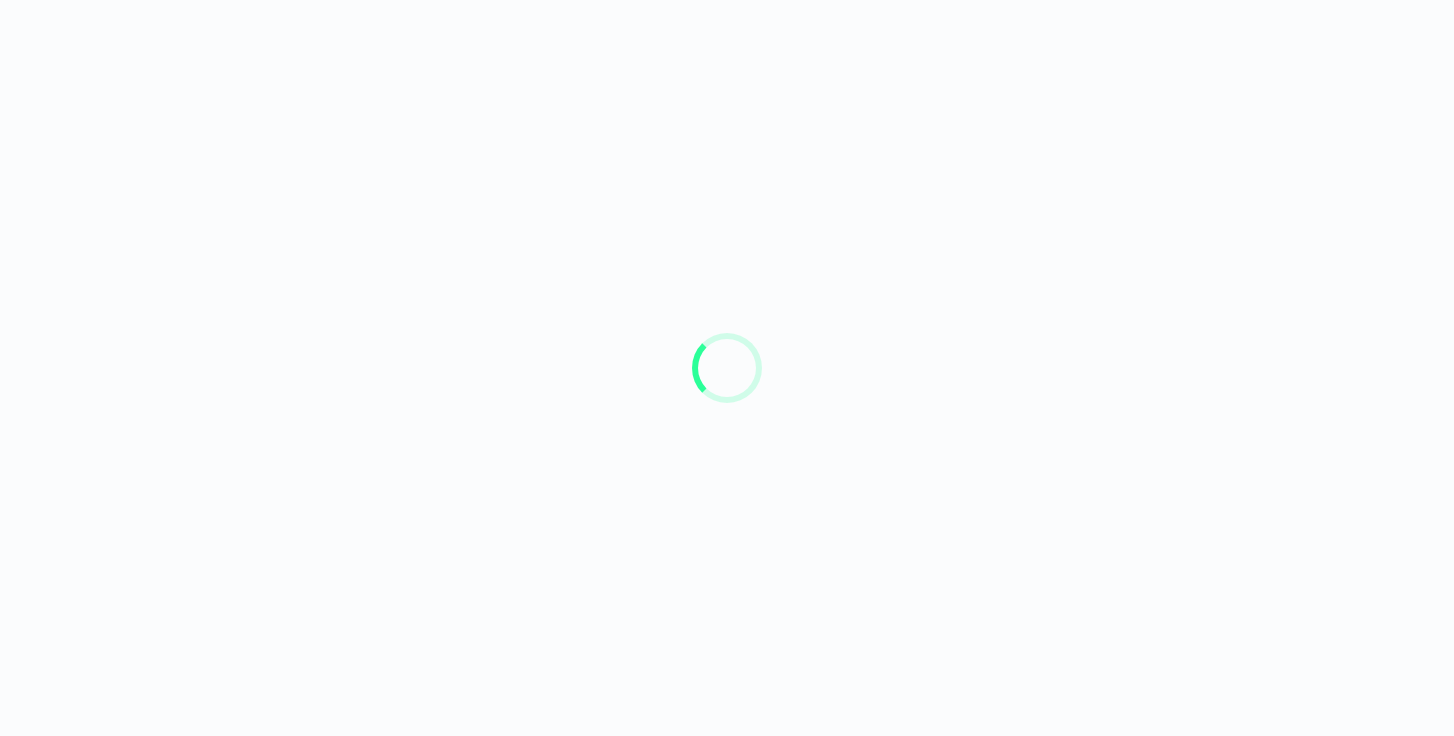 scroll, scrollTop: 0, scrollLeft: 0, axis: both 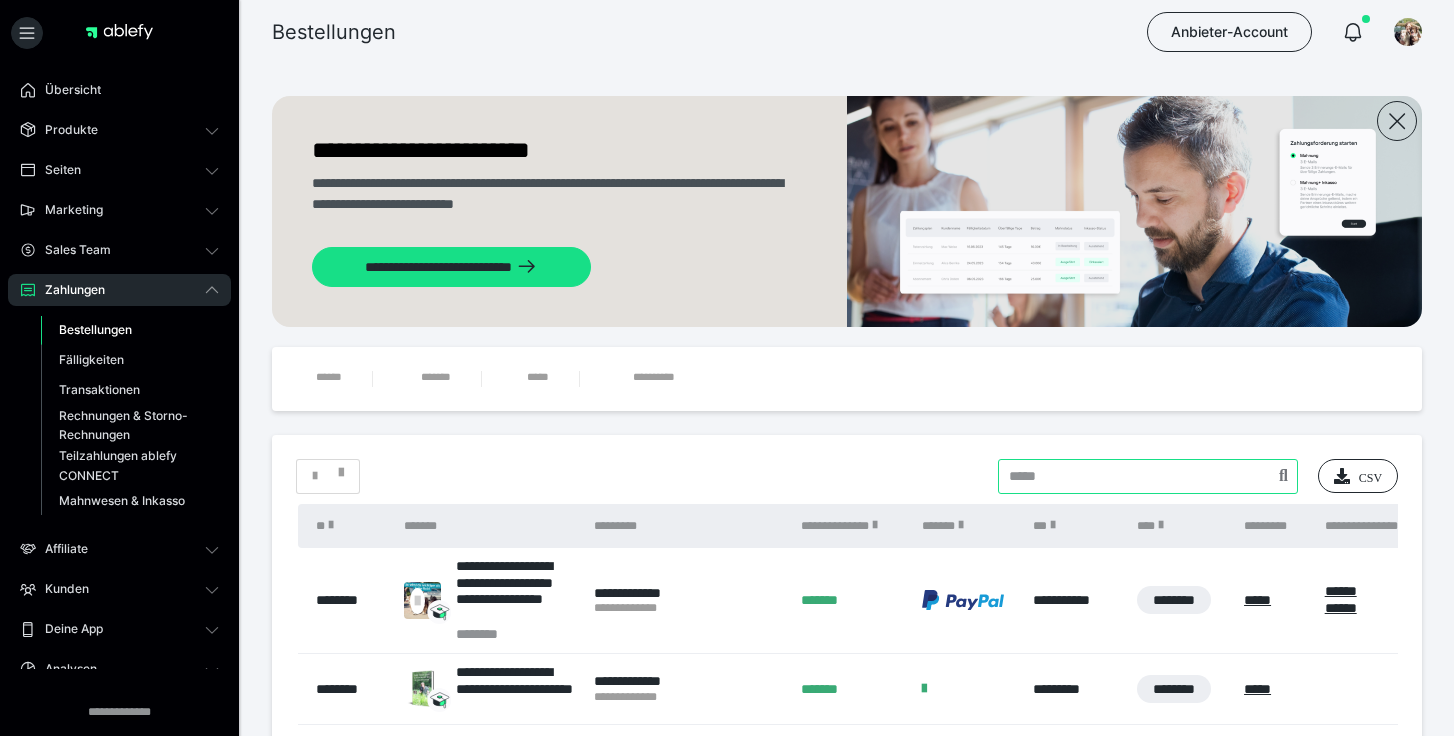 click at bounding box center [1148, 476] 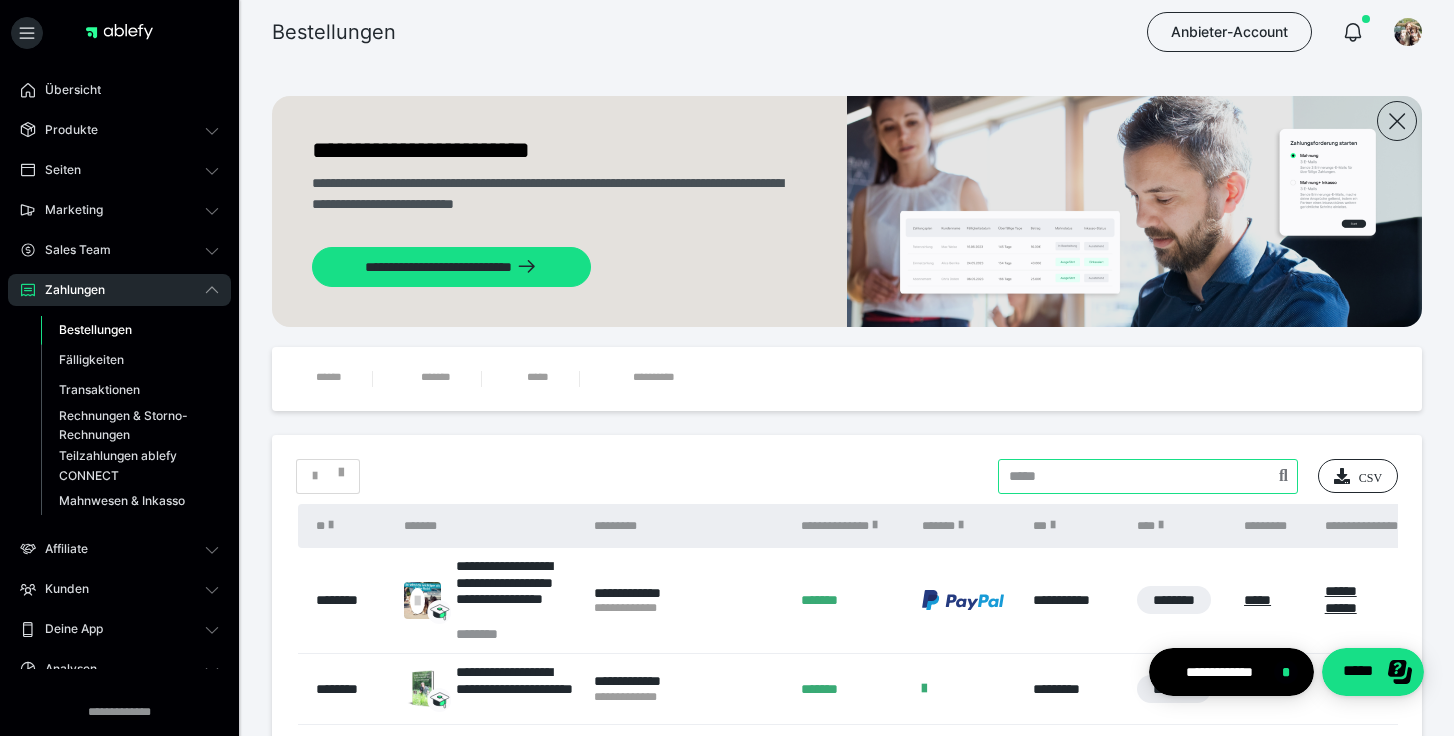 scroll, scrollTop: 0, scrollLeft: 0, axis: both 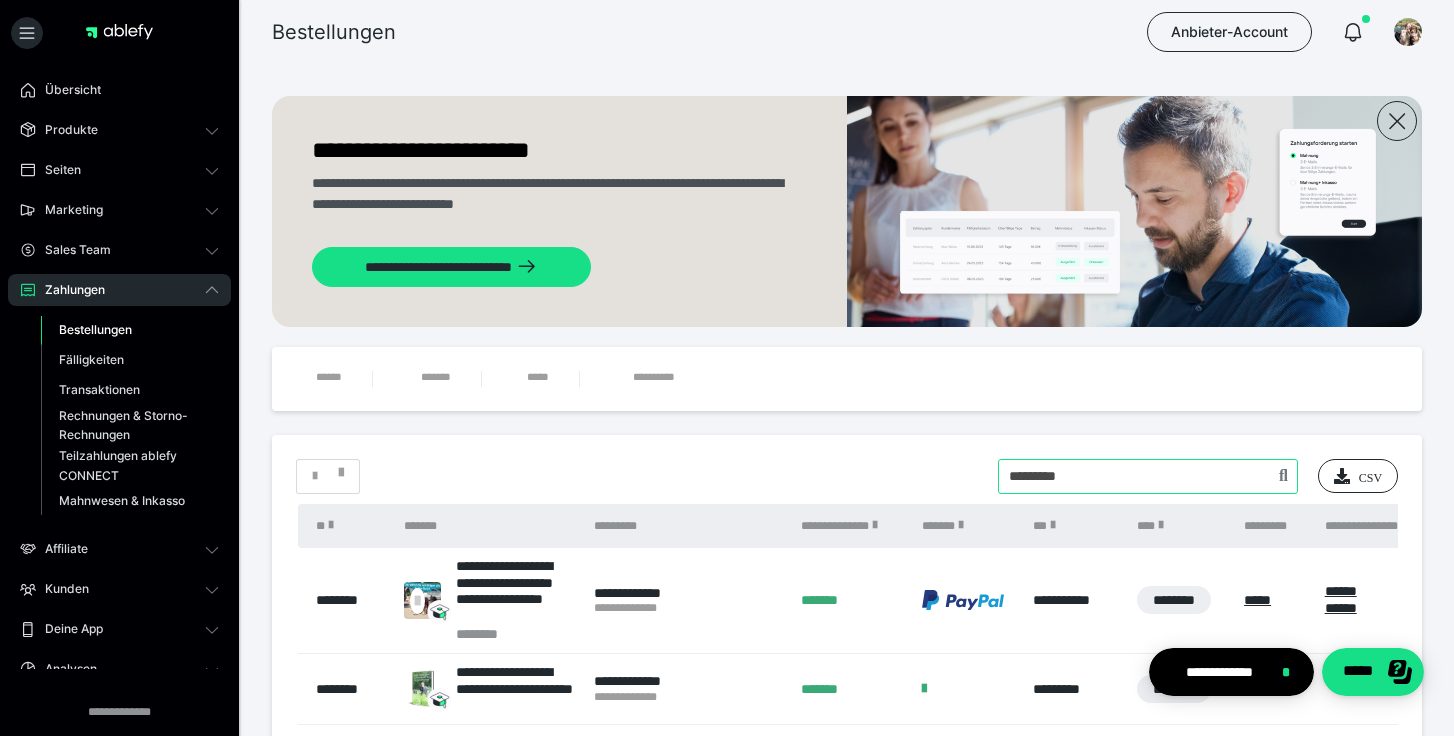 type on "*********" 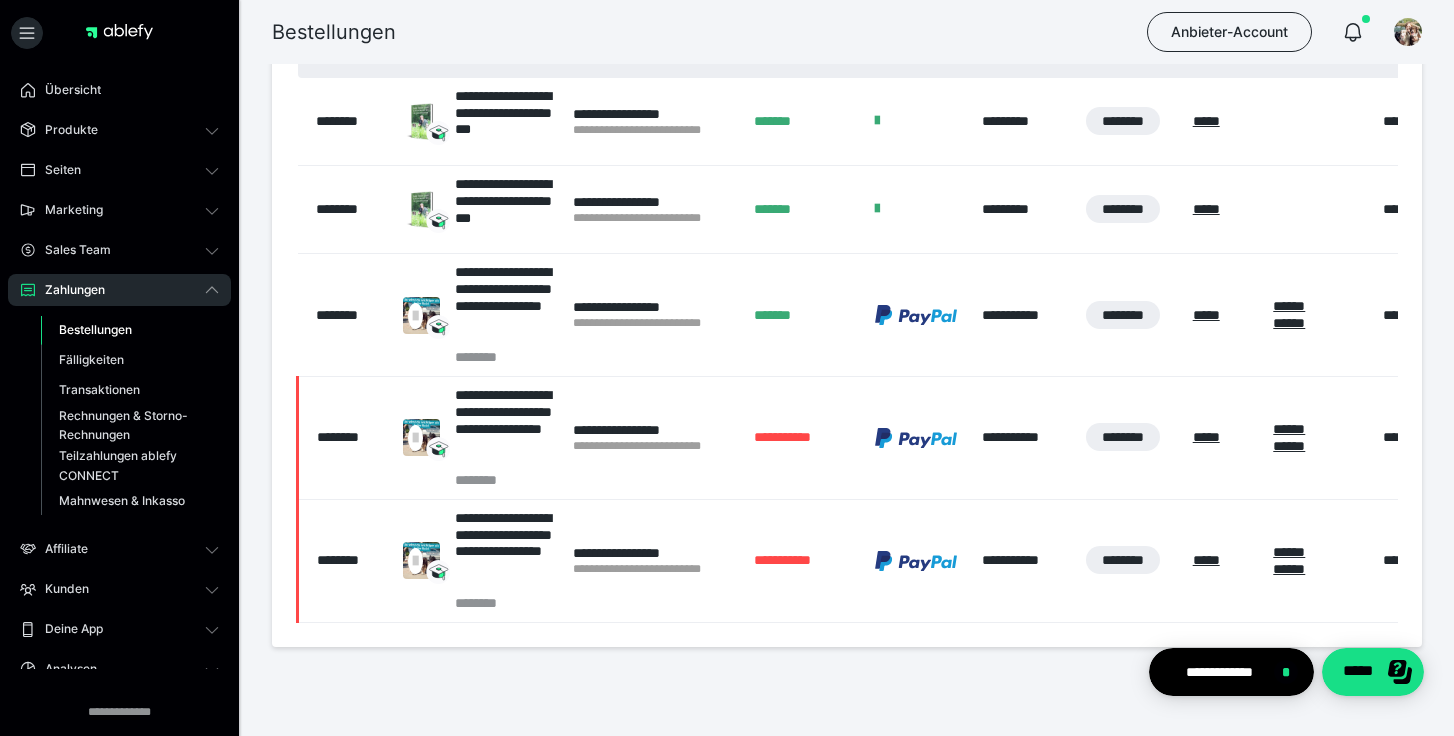 scroll, scrollTop: 505, scrollLeft: 0, axis: vertical 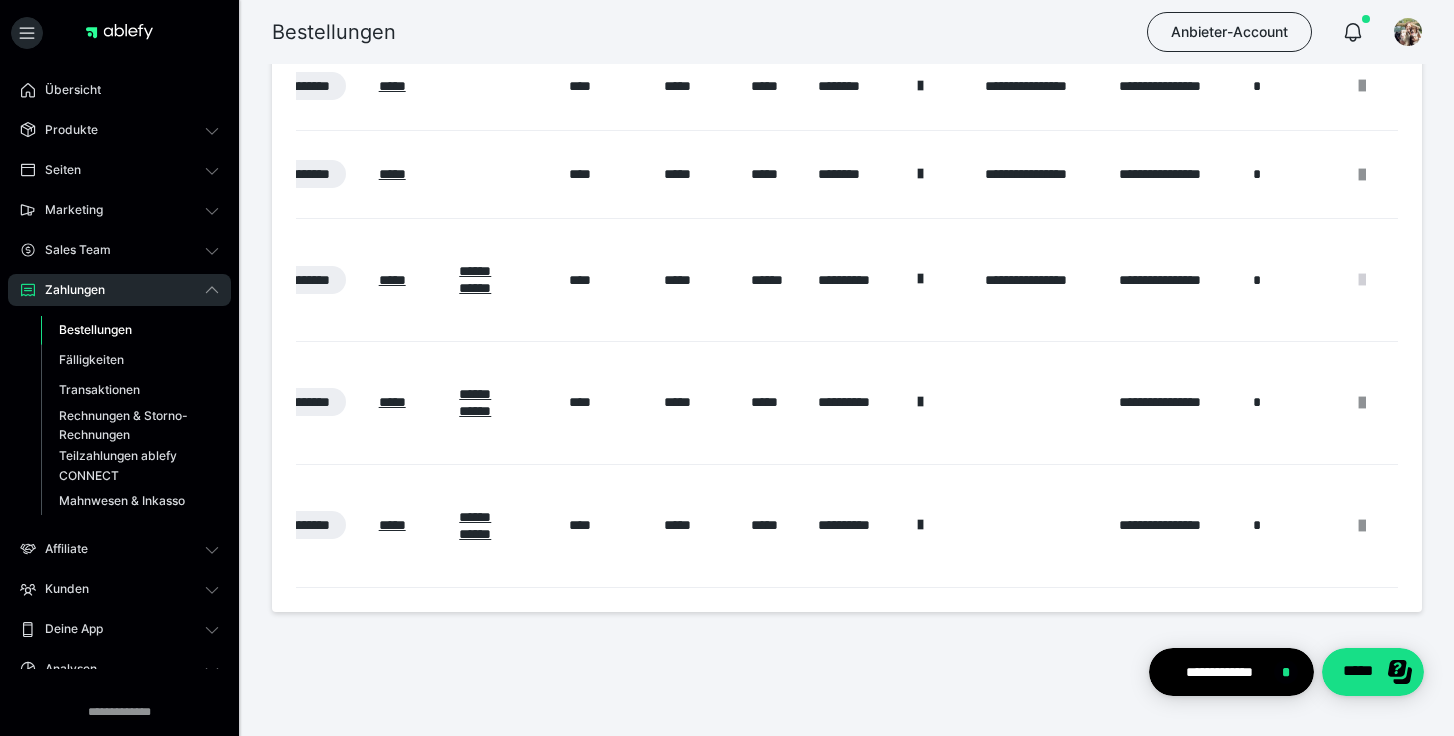 click at bounding box center (1362, 280) 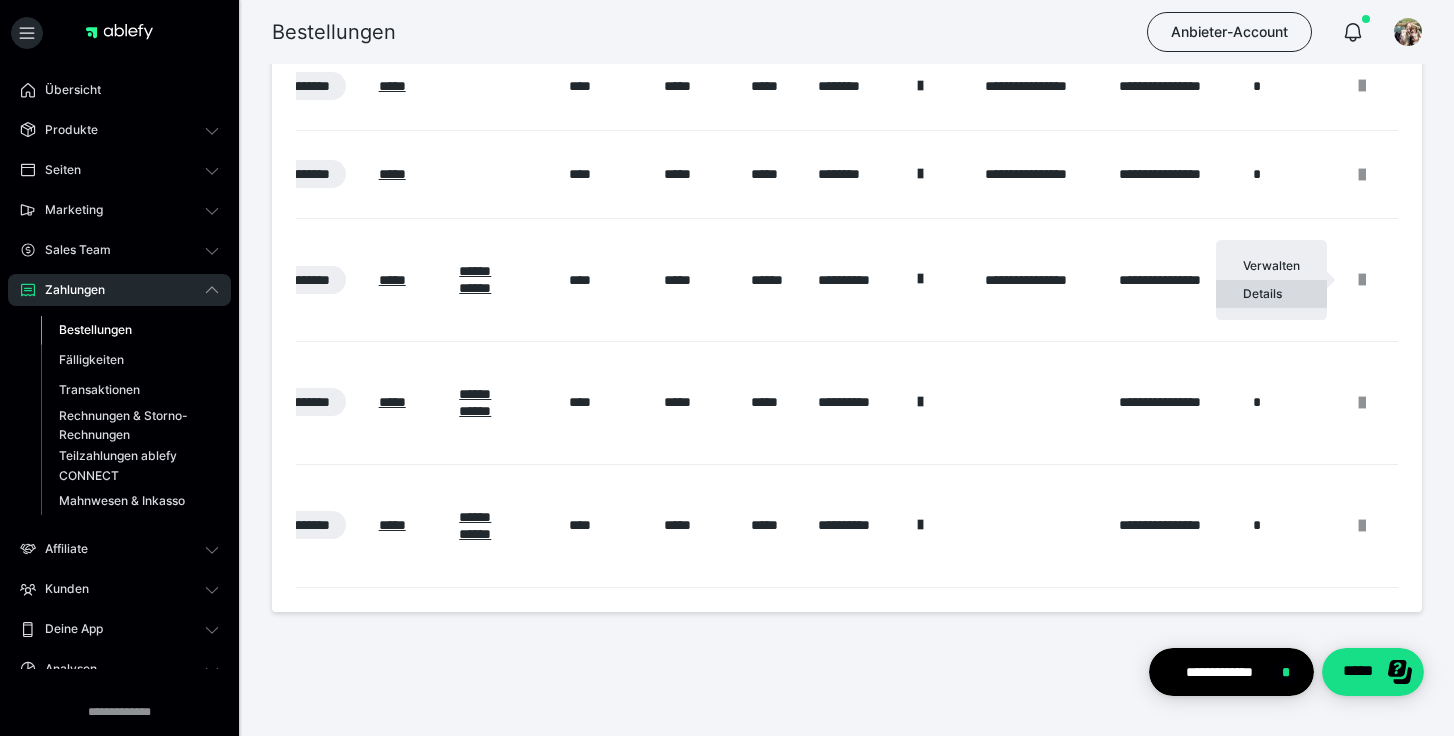 click on "Details" at bounding box center (1271, 294) 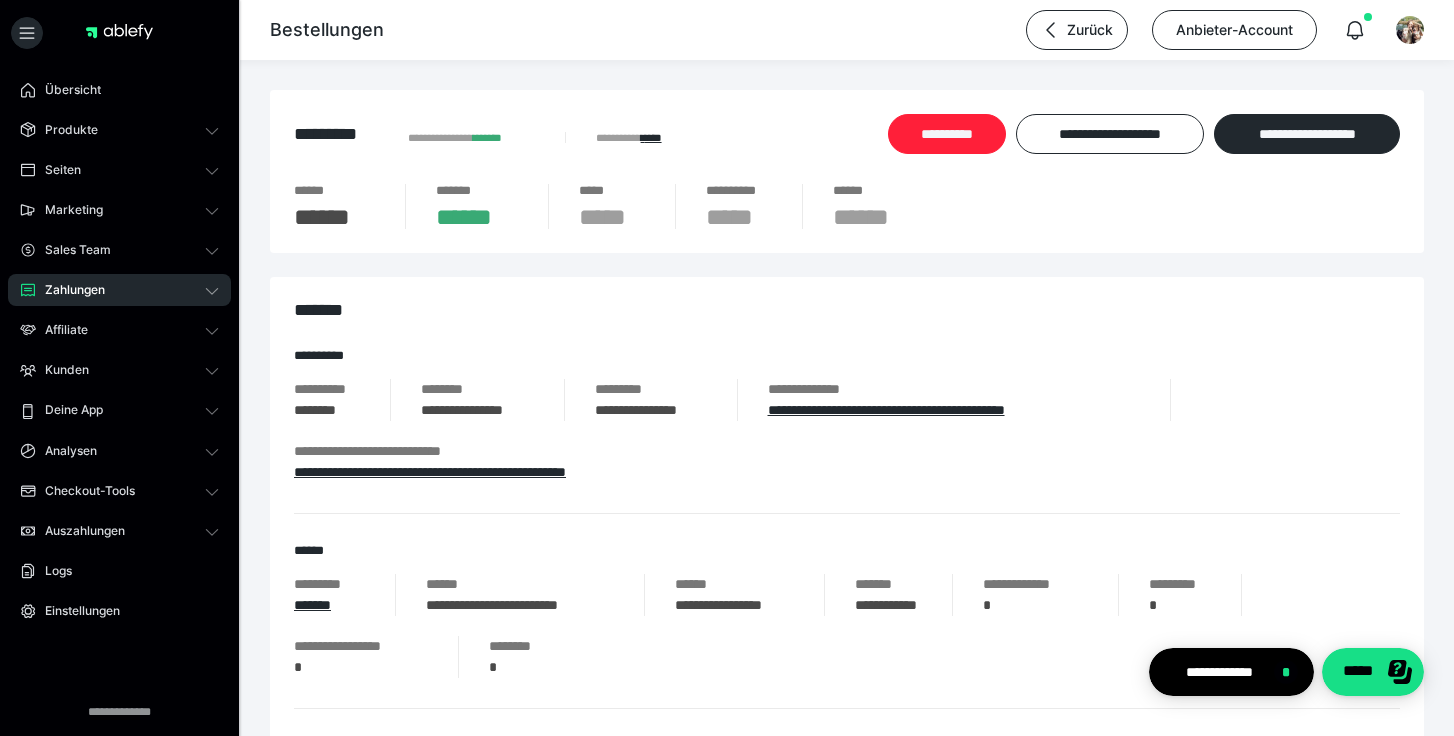 click on "**********" at bounding box center [947, 134] 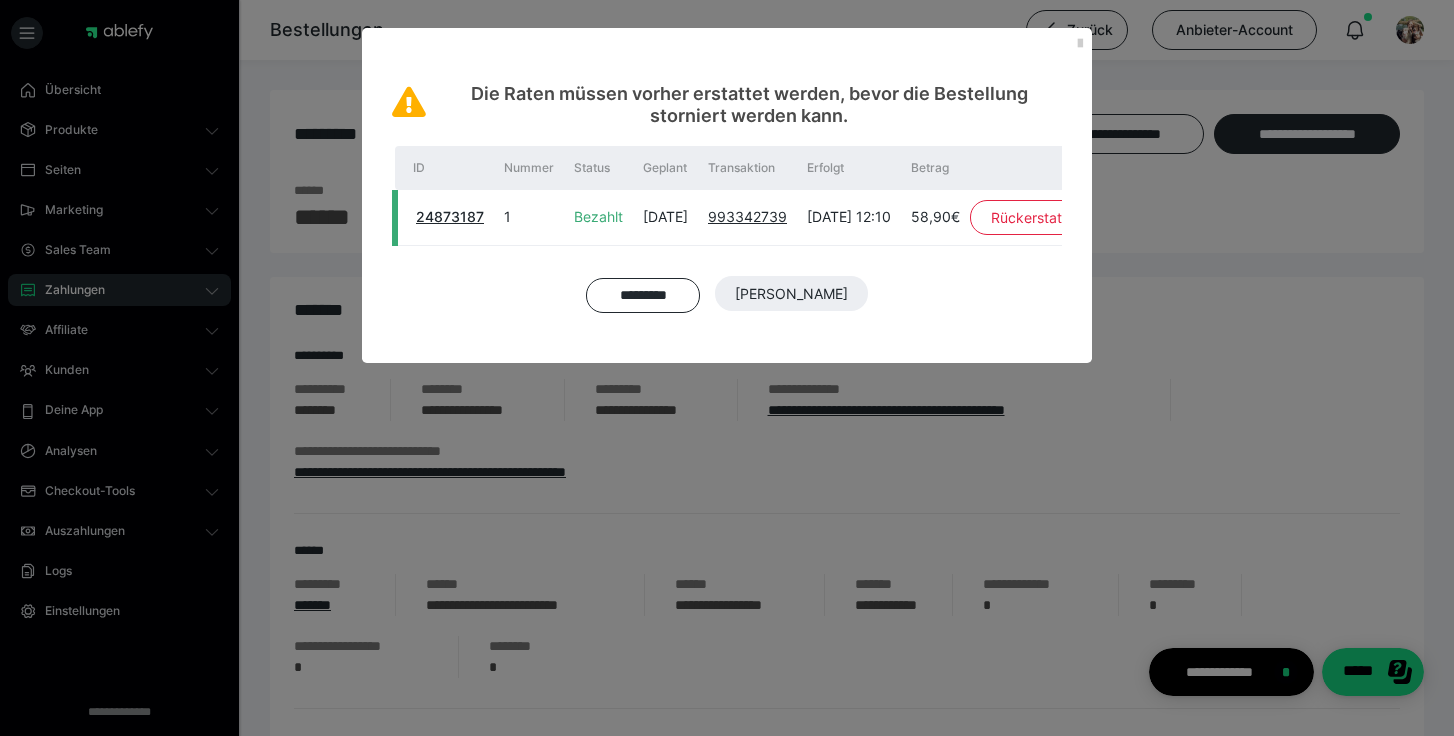 scroll, scrollTop: 0, scrollLeft: 108, axis: horizontal 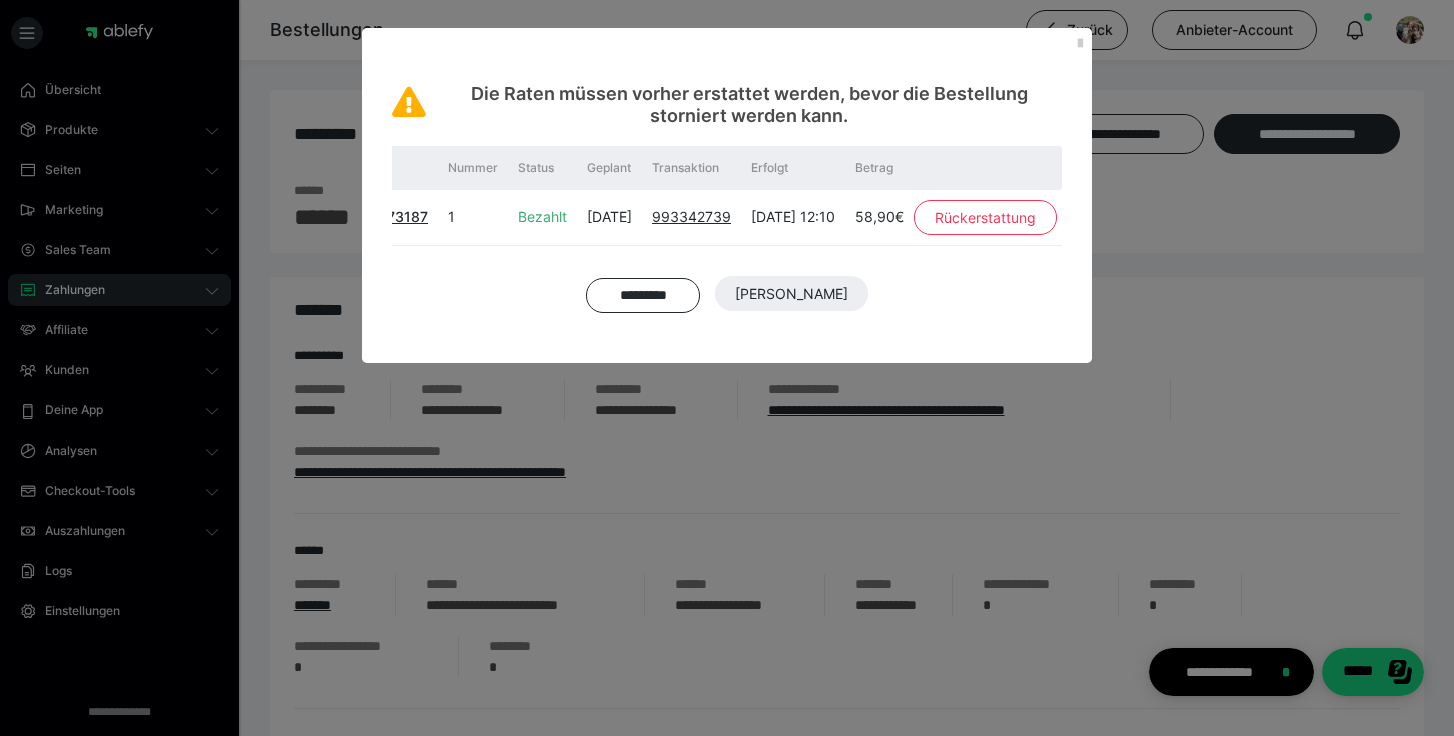 click on "Rückerstattung" at bounding box center [985, 218] 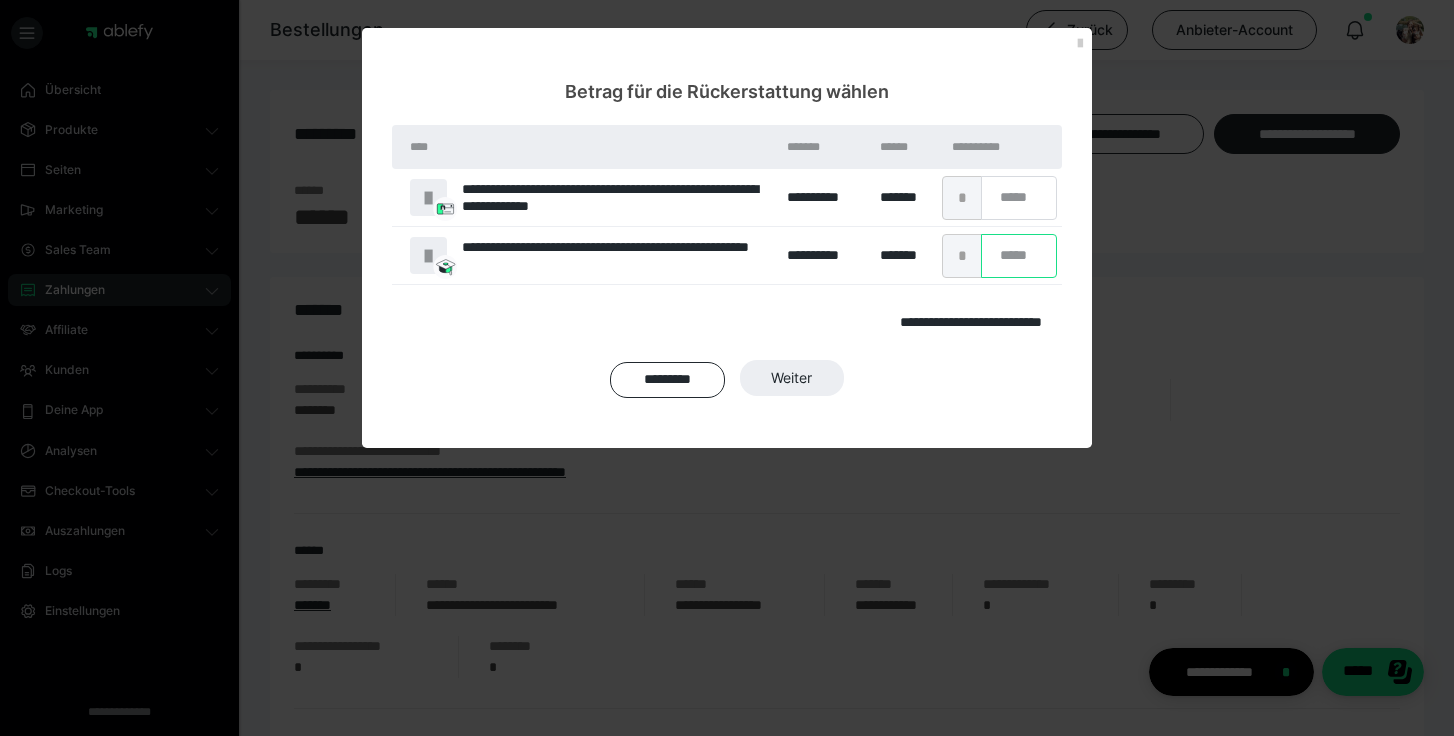 click on "*" at bounding box center [1019, 256] 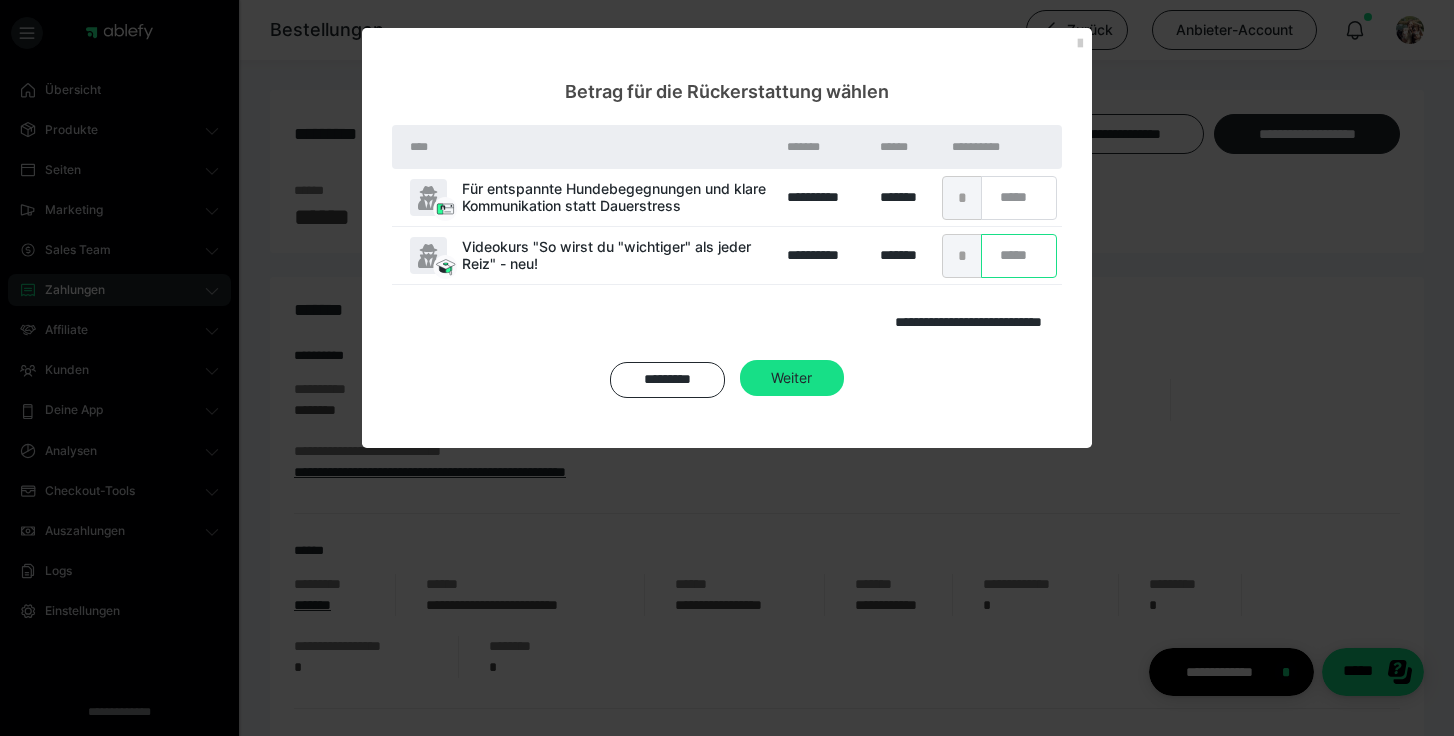 type on "****" 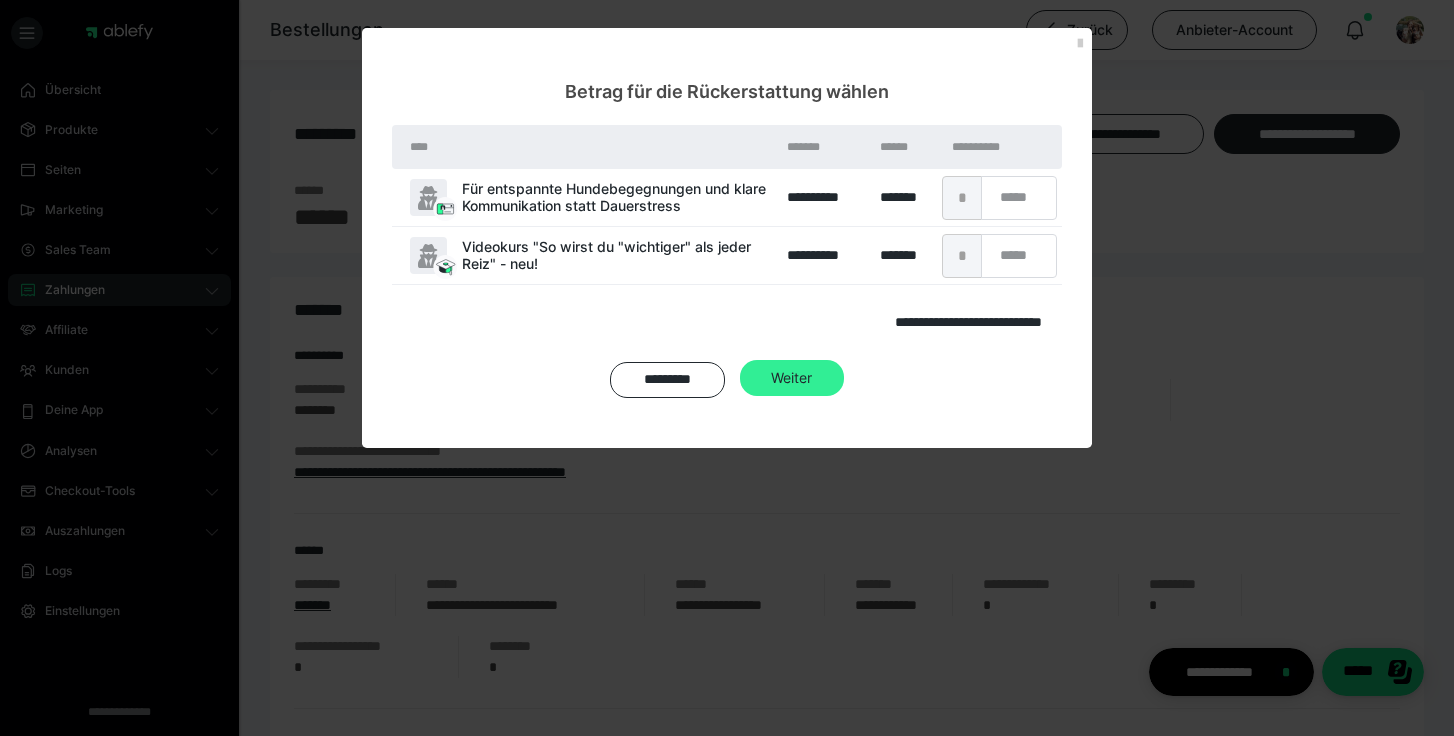 click on "Weiter" at bounding box center [791, 294] 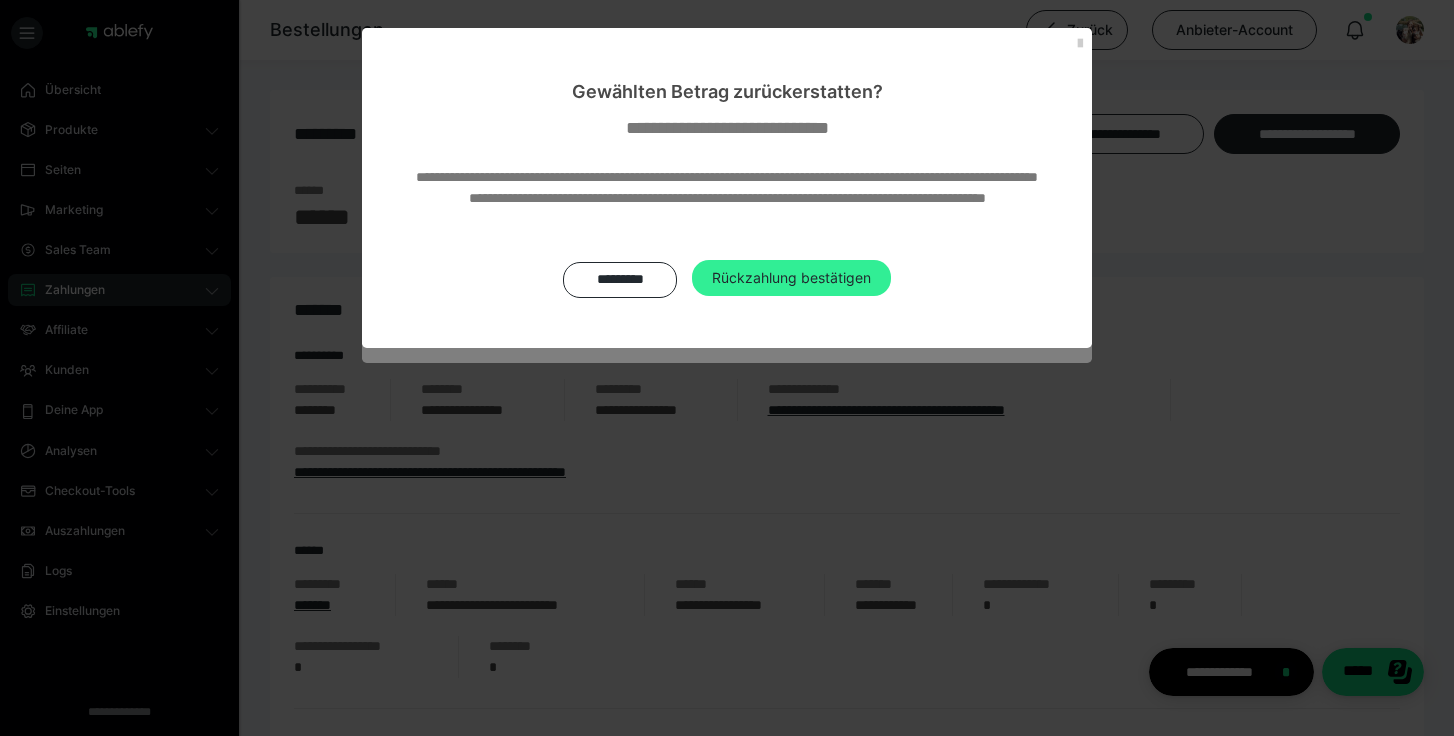 click on "Rückzahlung bestätigen" at bounding box center (791, 278) 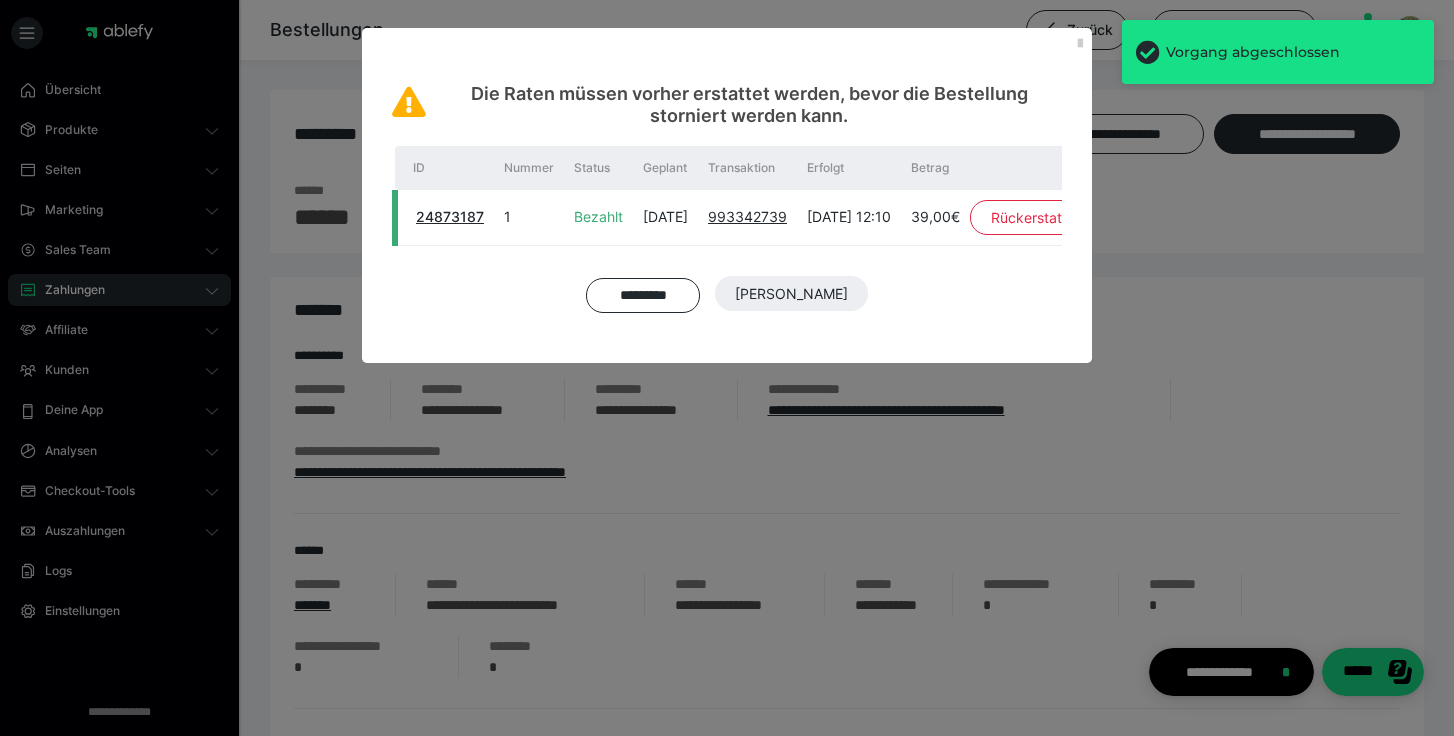 scroll, scrollTop: 0, scrollLeft: 108, axis: horizontal 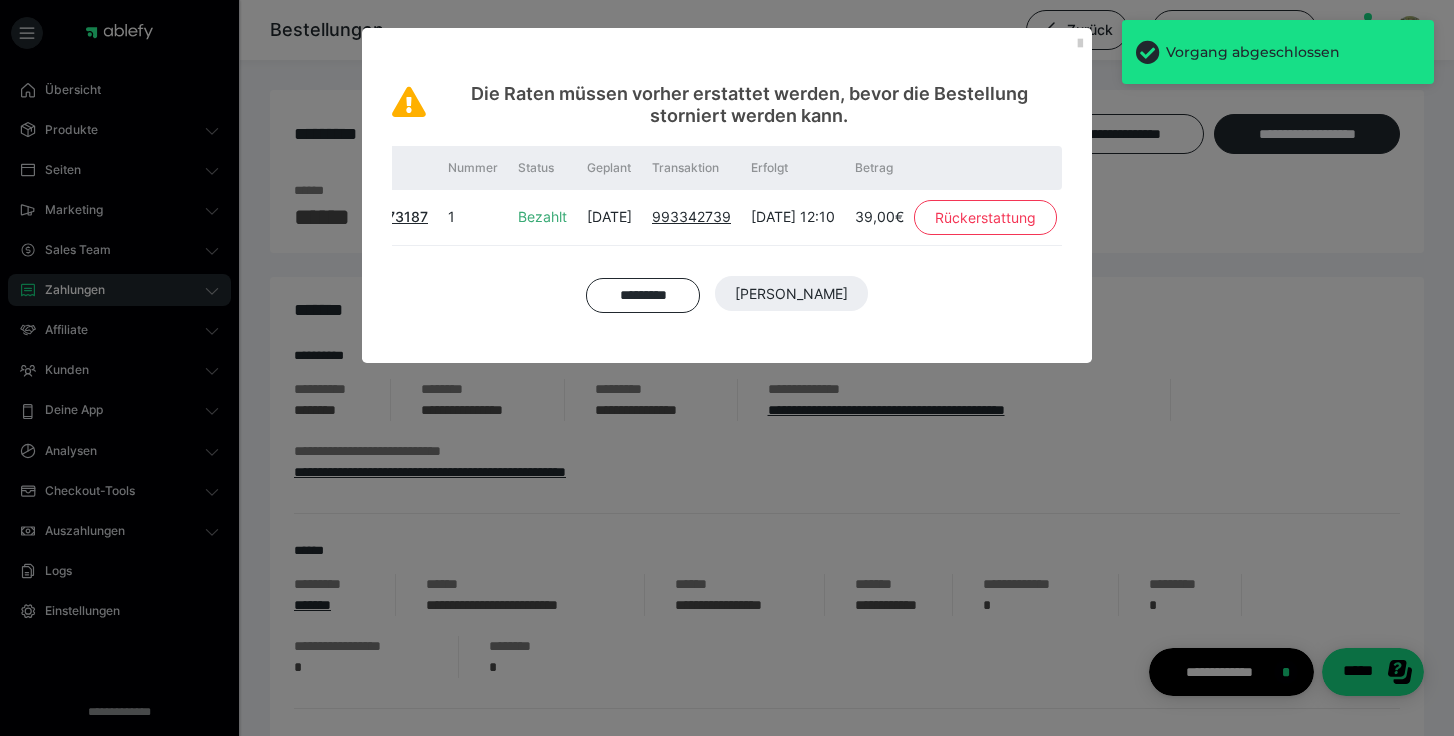 click on "Rückerstattung" at bounding box center [985, 218] 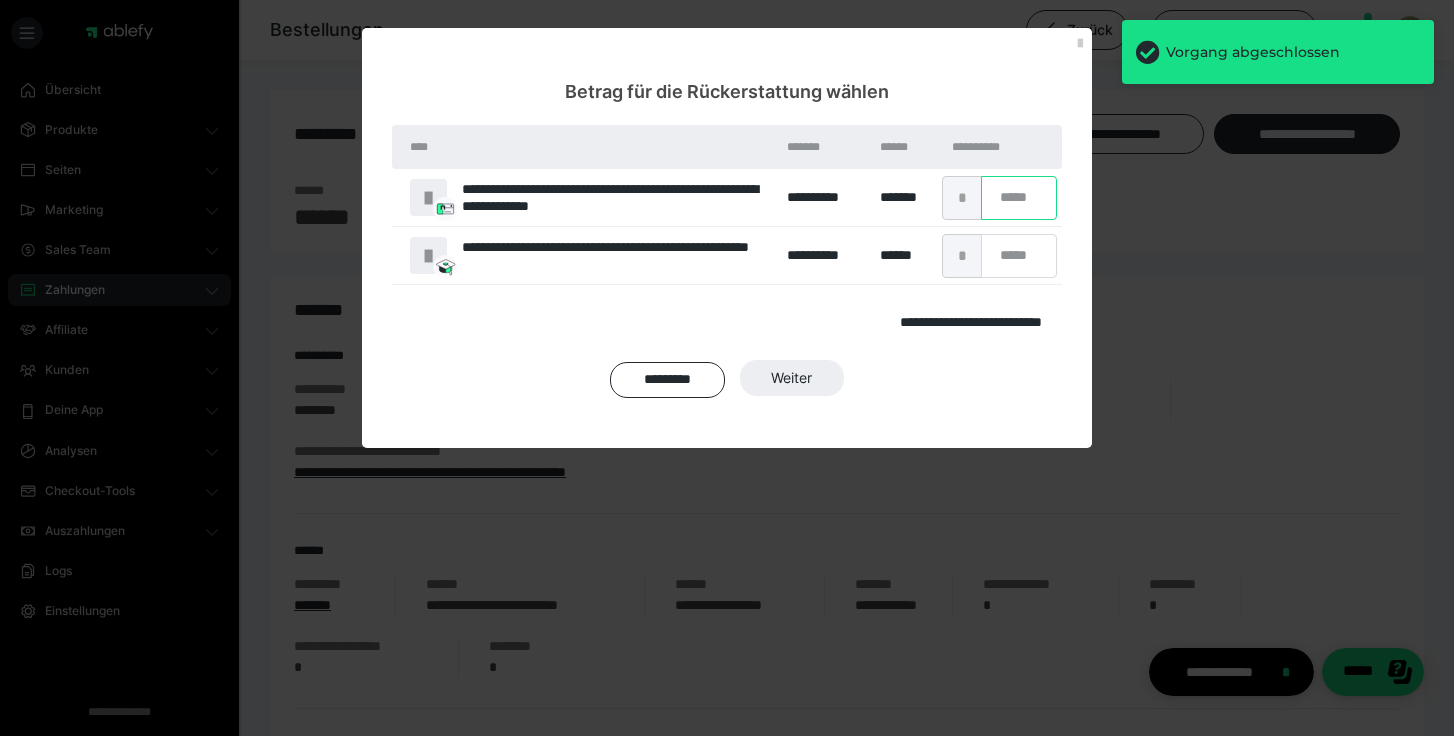 click on "*" at bounding box center [1019, 198] 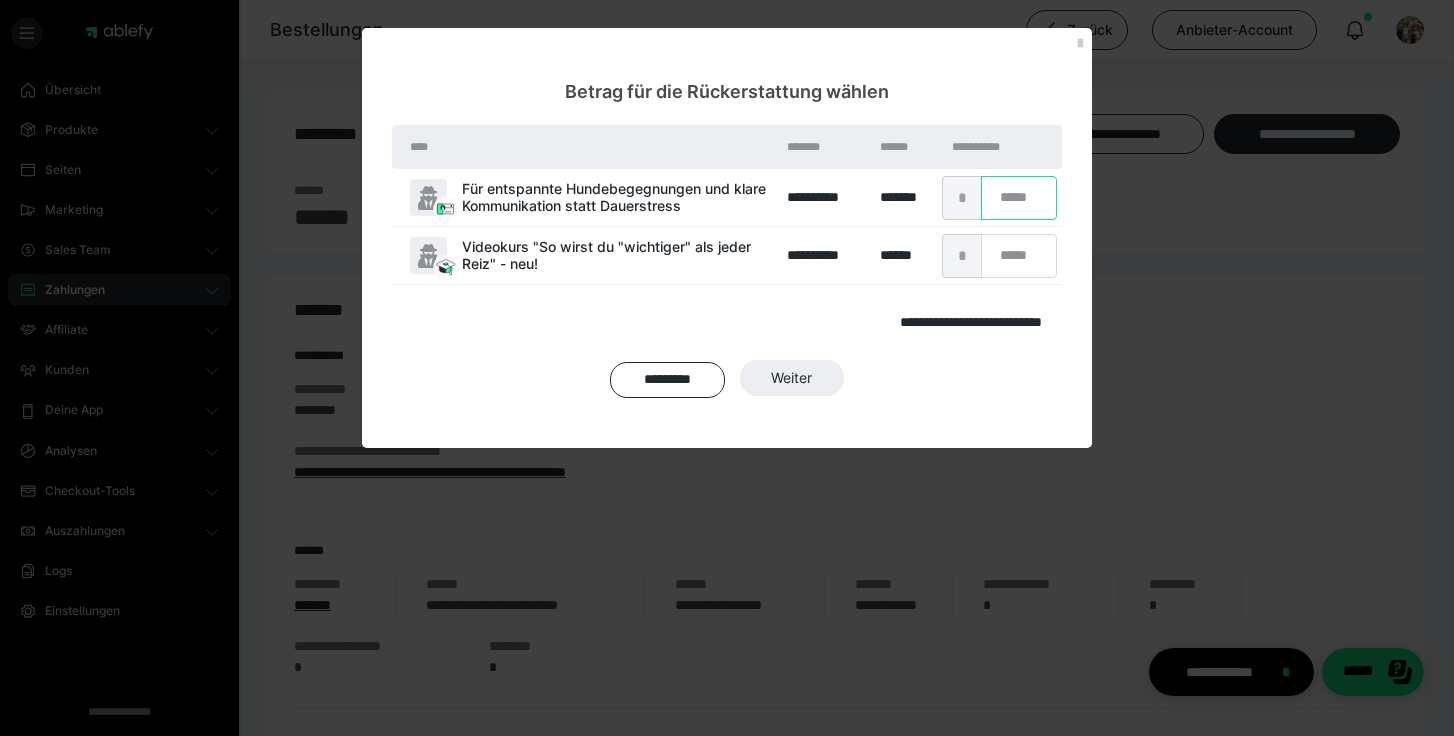 type on "**" 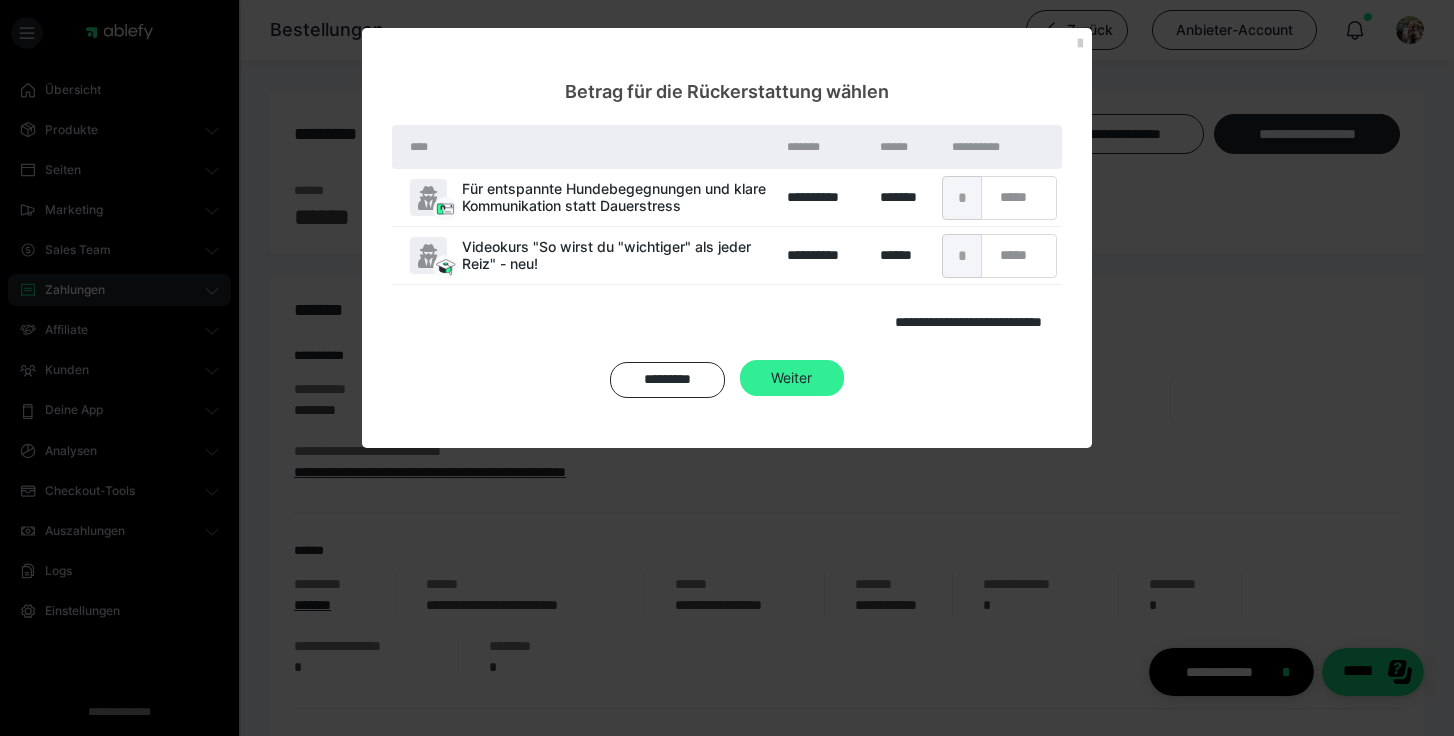 click on "Weiter" at bounding box center [791, 294] 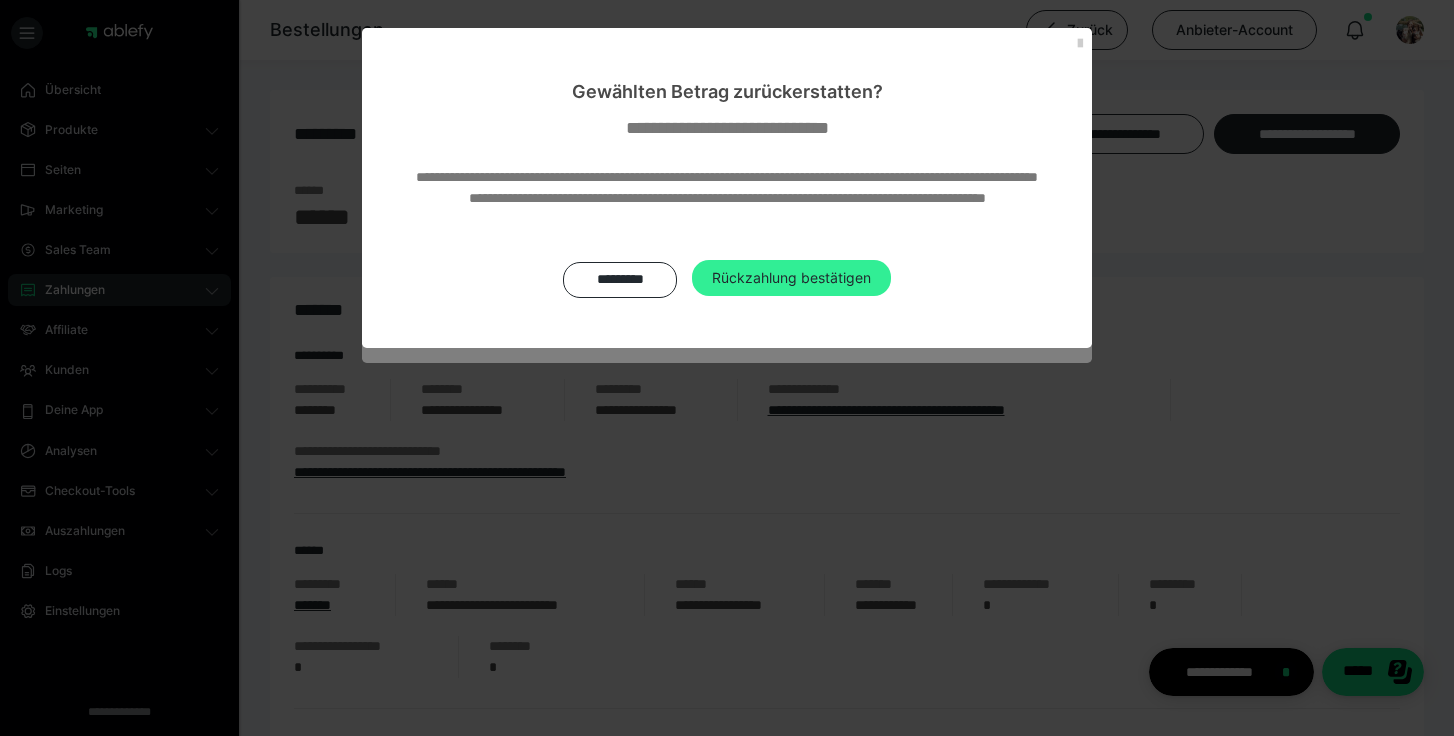 click on "Rückzahlung bestätigen" at bounding box center [791, 278] 